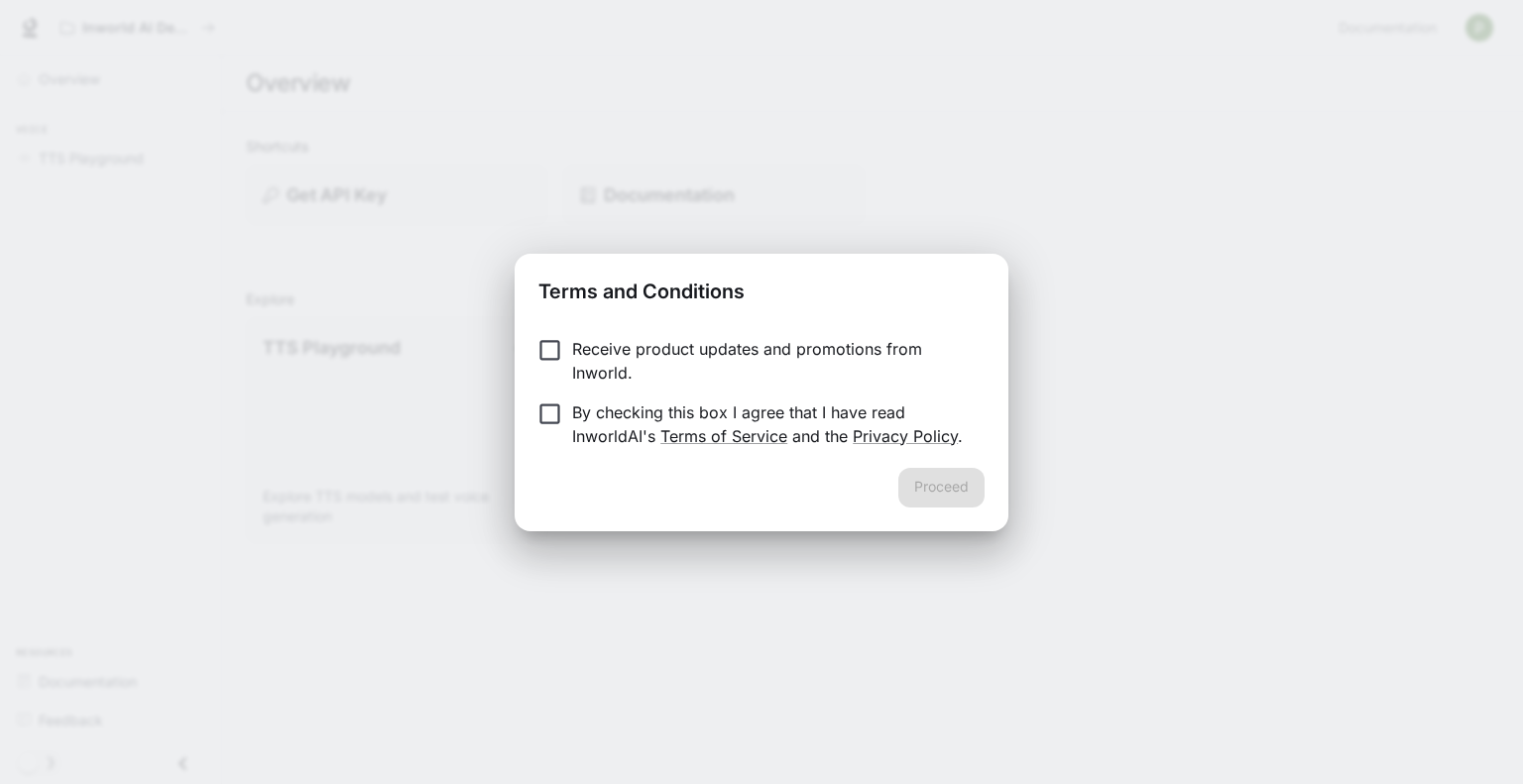 scroll, scrollTop: 0, scrollLeft: 0, axis: both 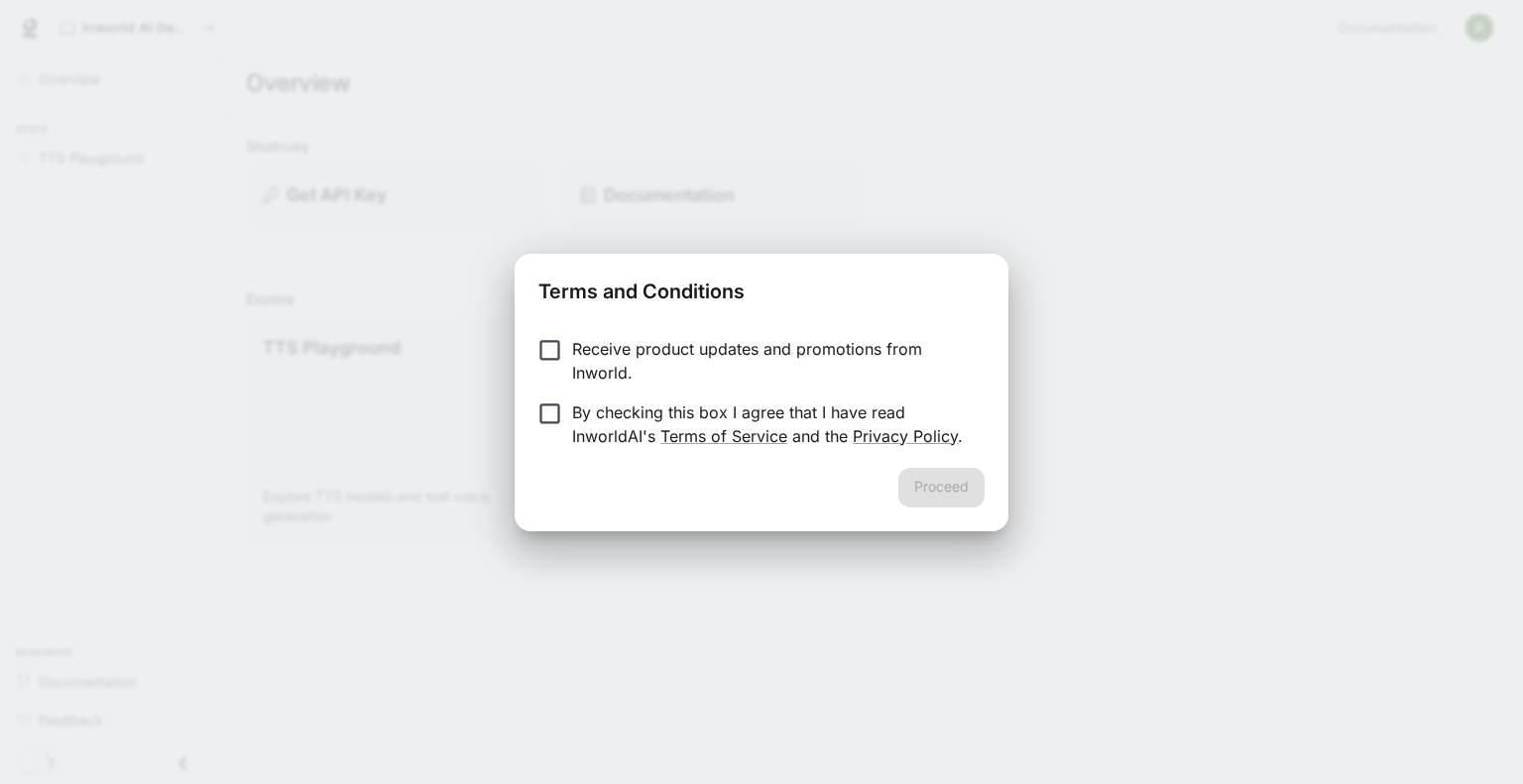 click on "By checking this box I agree that I have read InworldAI's   Terms of Service   and the   Privacy Policy ." at bounding box center (770, 424) 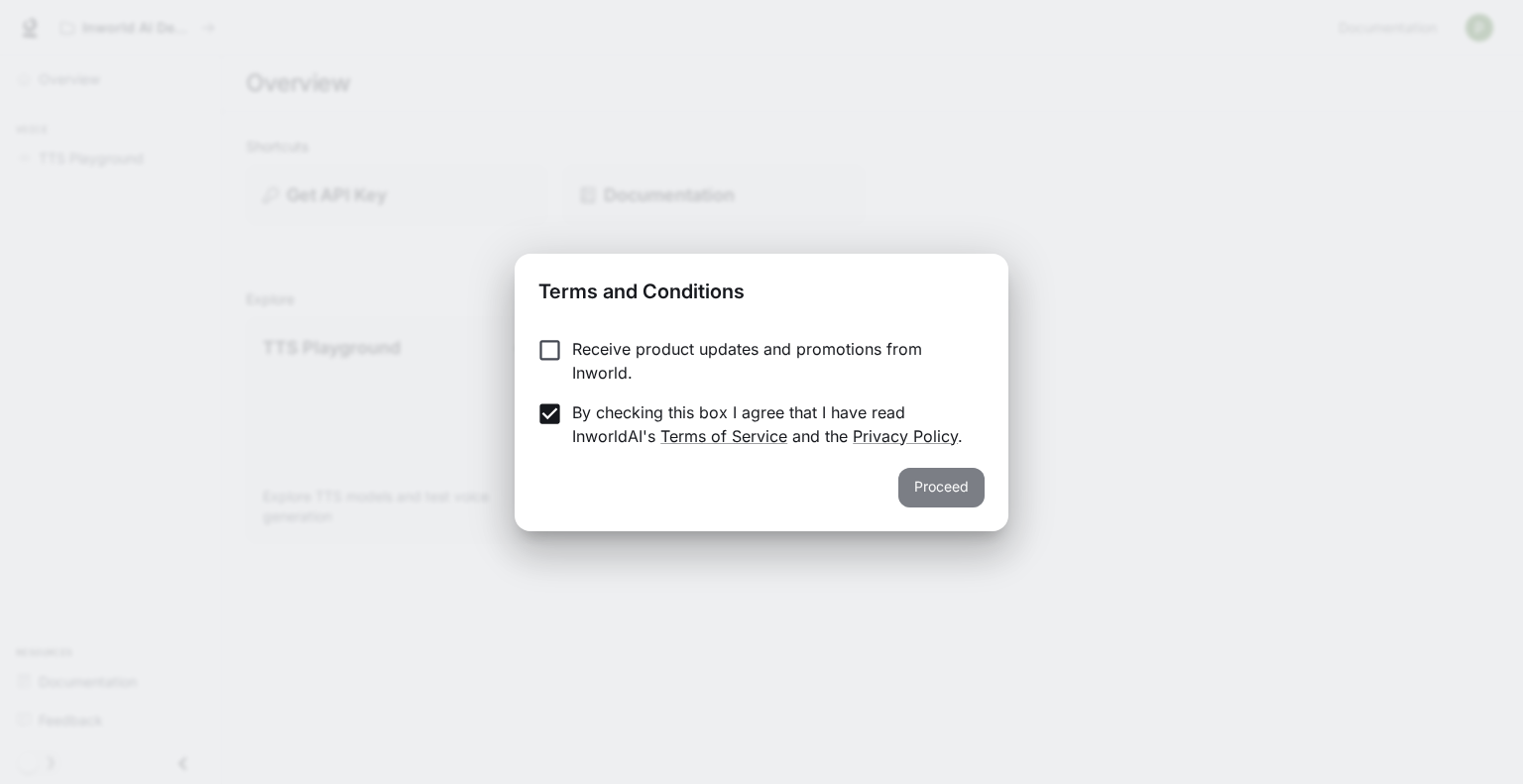 click on "Proceed" at bounding box center (941, 488) 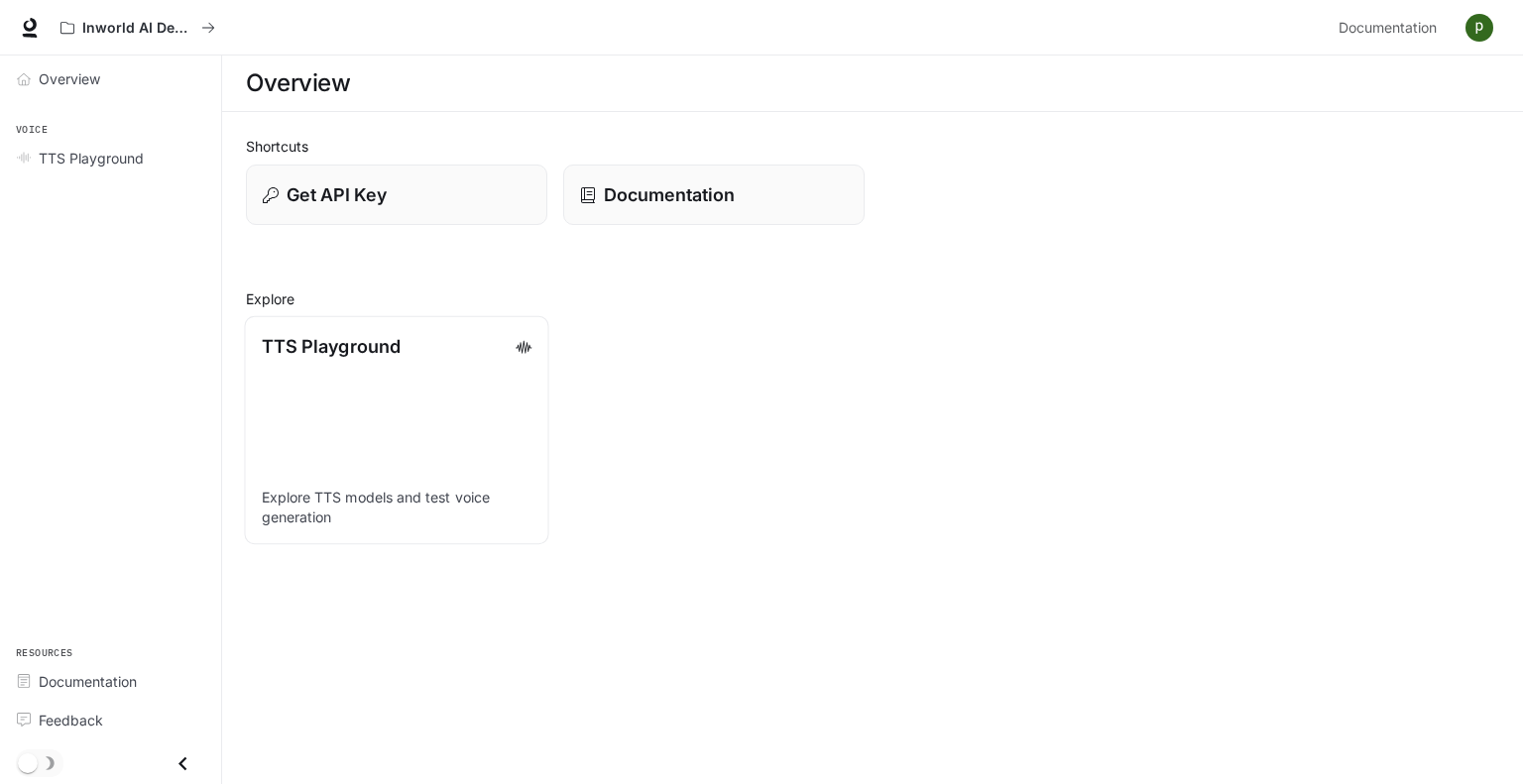 click on "TTS Playground Explore TTS models and test voice generation" at bounding box center [396, 430] 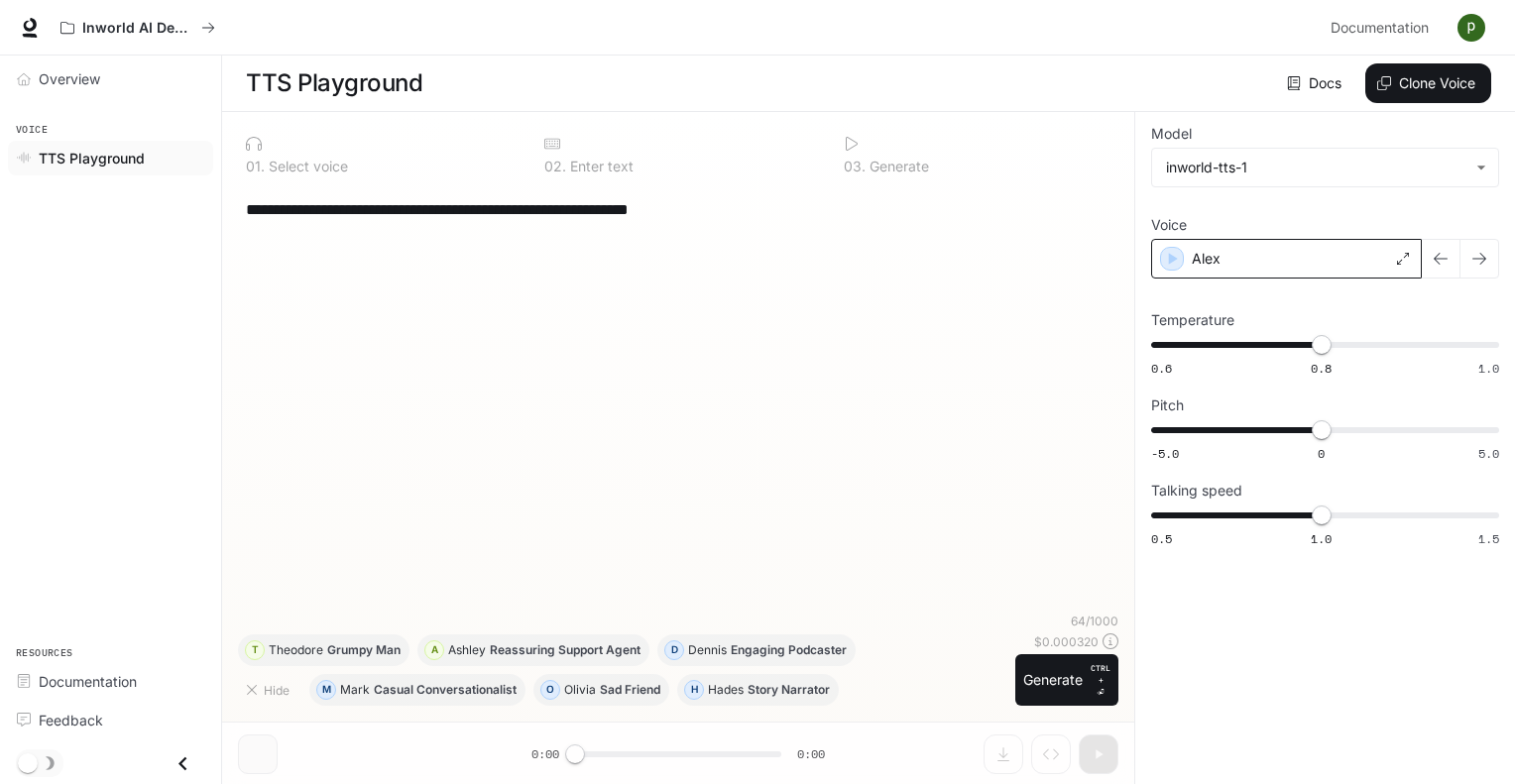 click on "Alex" at bounding box center [1286, 259] 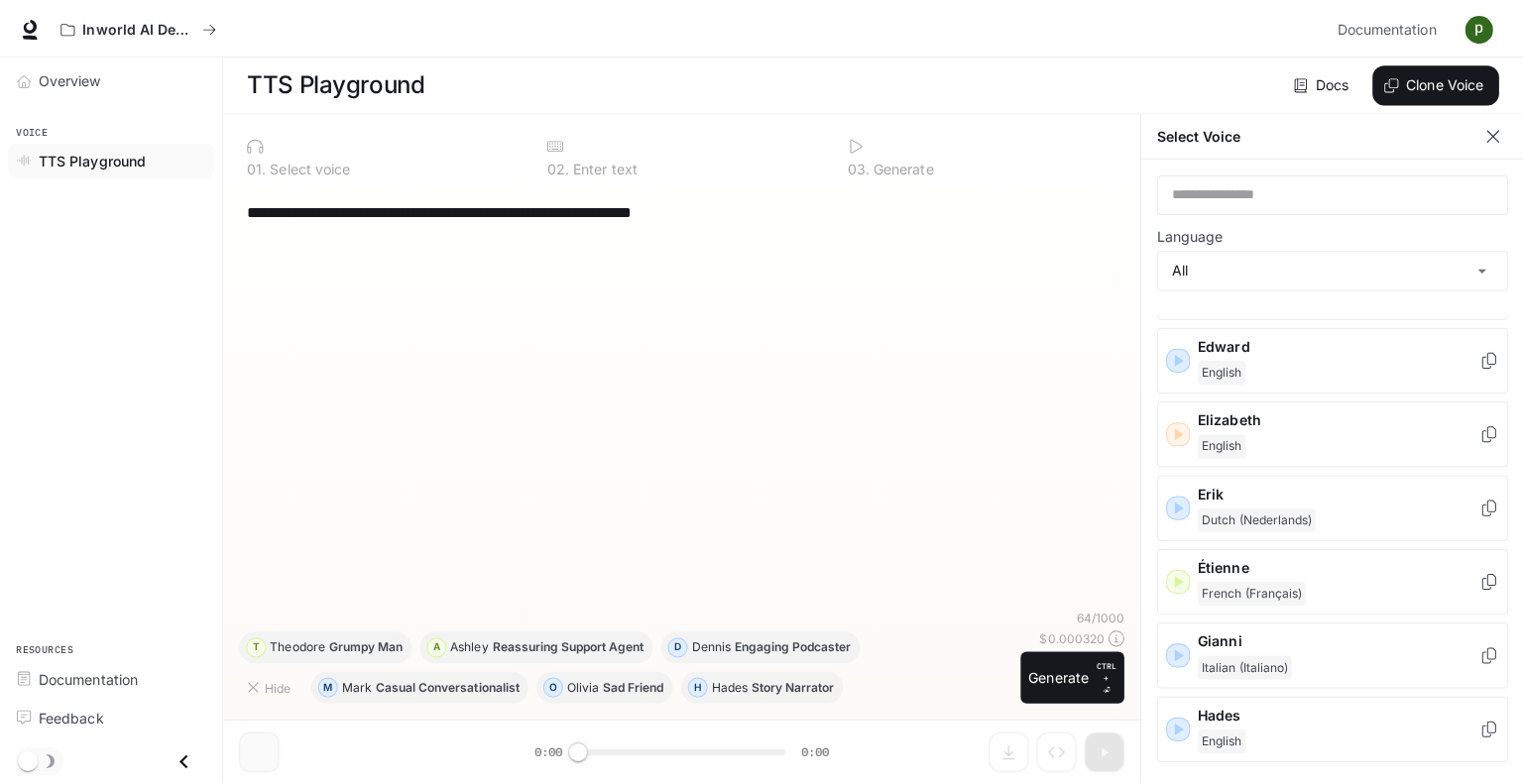scroll, scrollTop: 689, scrollLeft: 0, axis: vertical 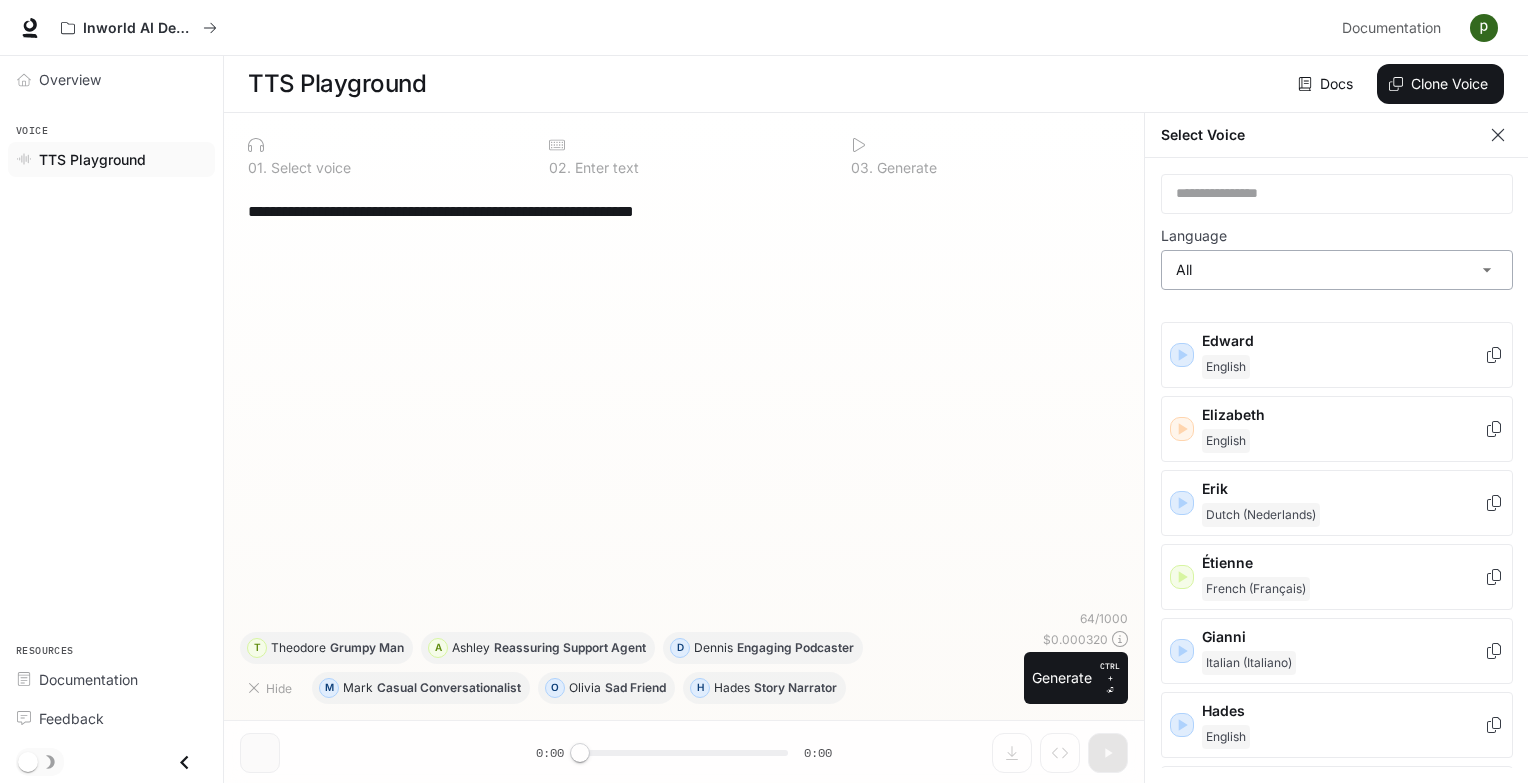 click on "**********" at bounding box center [764, 392] 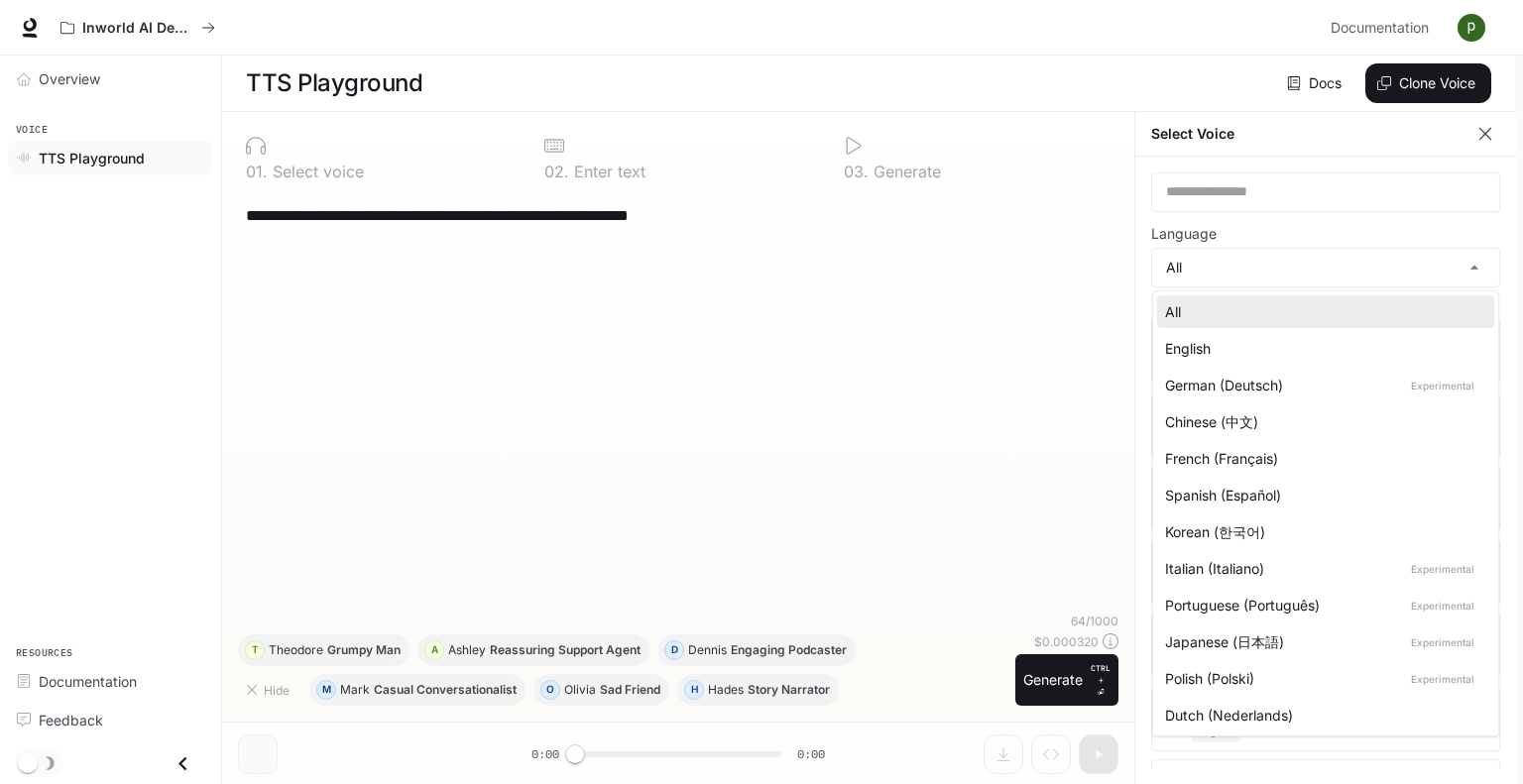 click at bounding box center (762, 392) 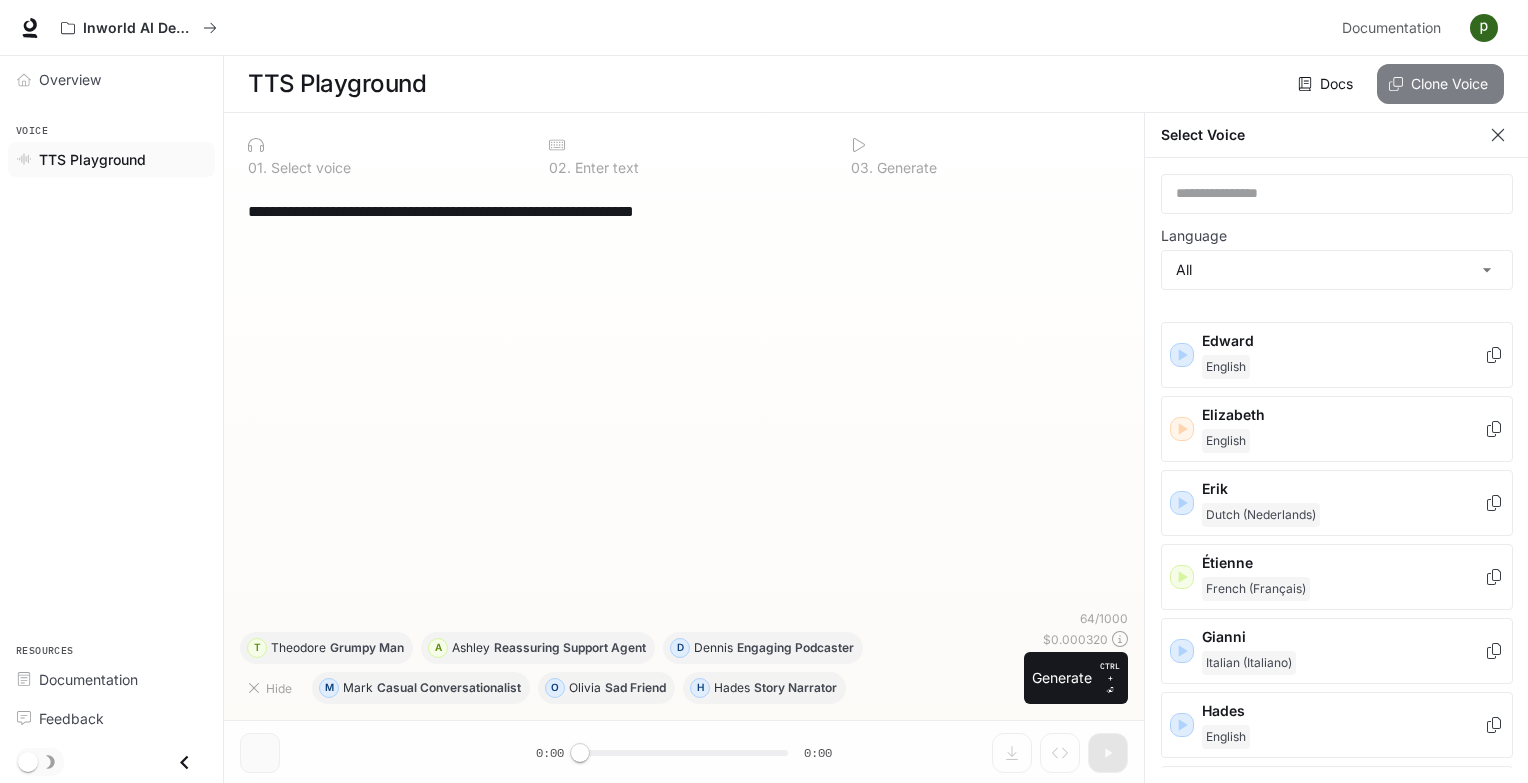 click on "Clone Voice" at bounding box center [1440, 84] 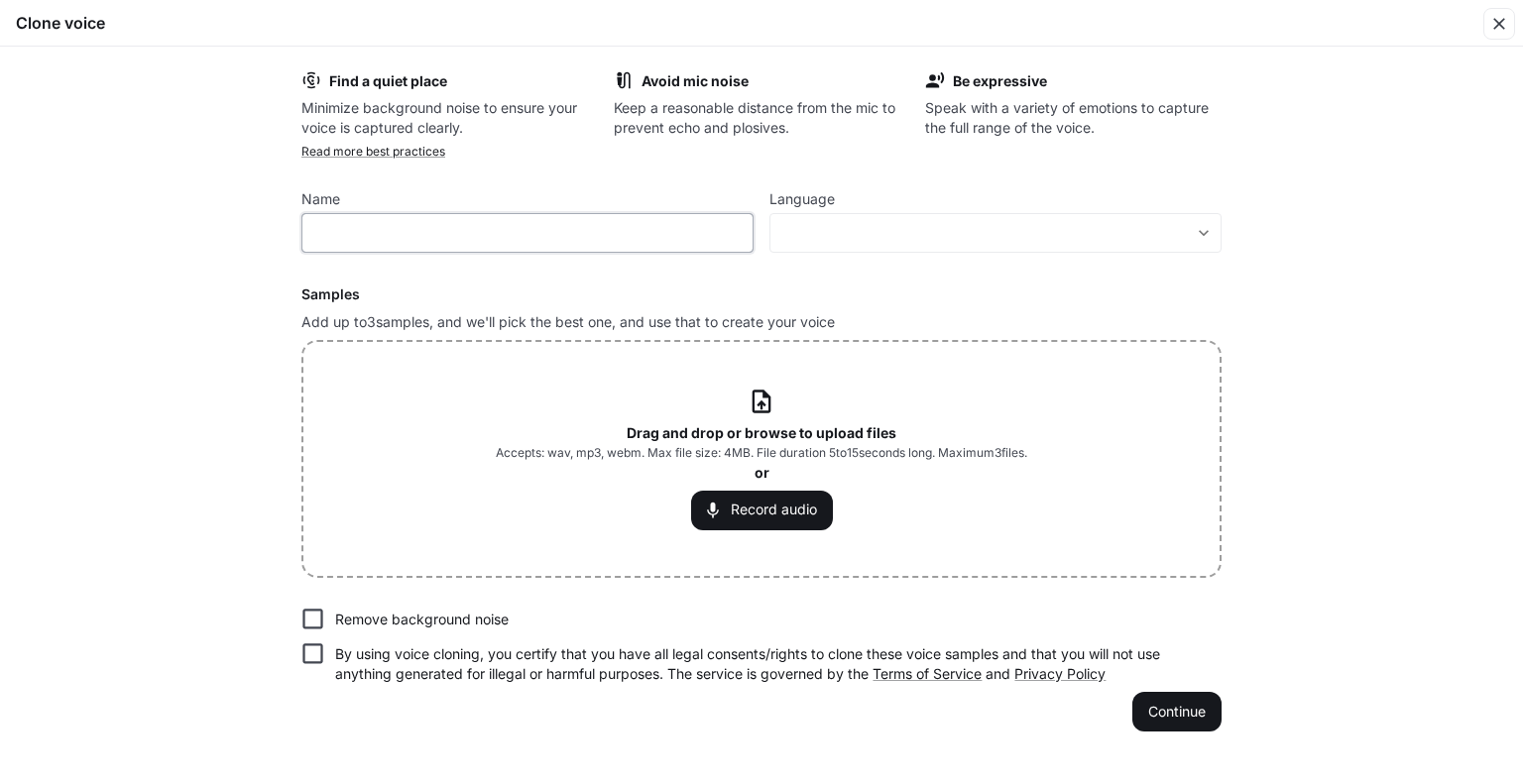 click at bounding box center [527, 233] 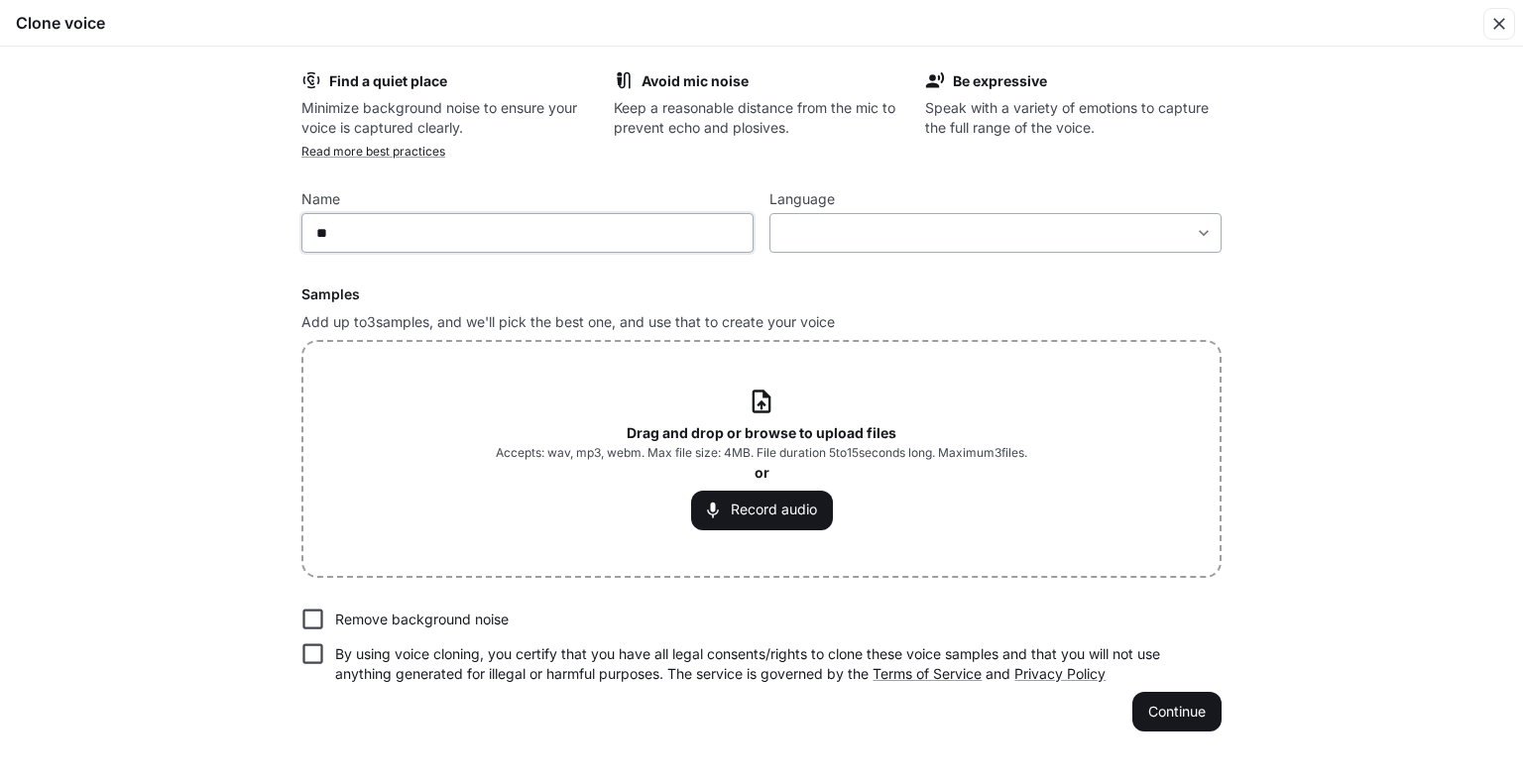 type on "**" 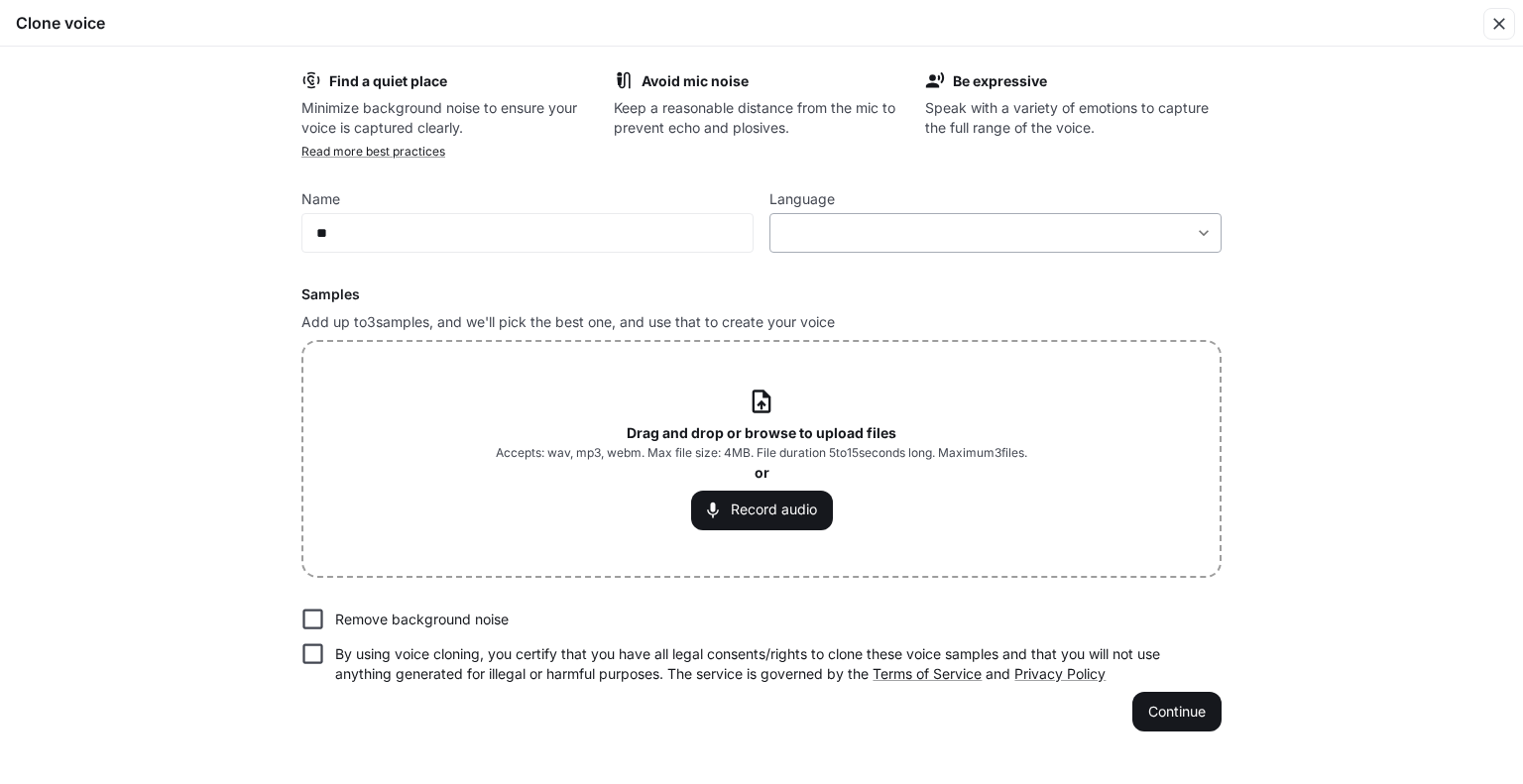 click on "**********" at bounding box center [762, 392] 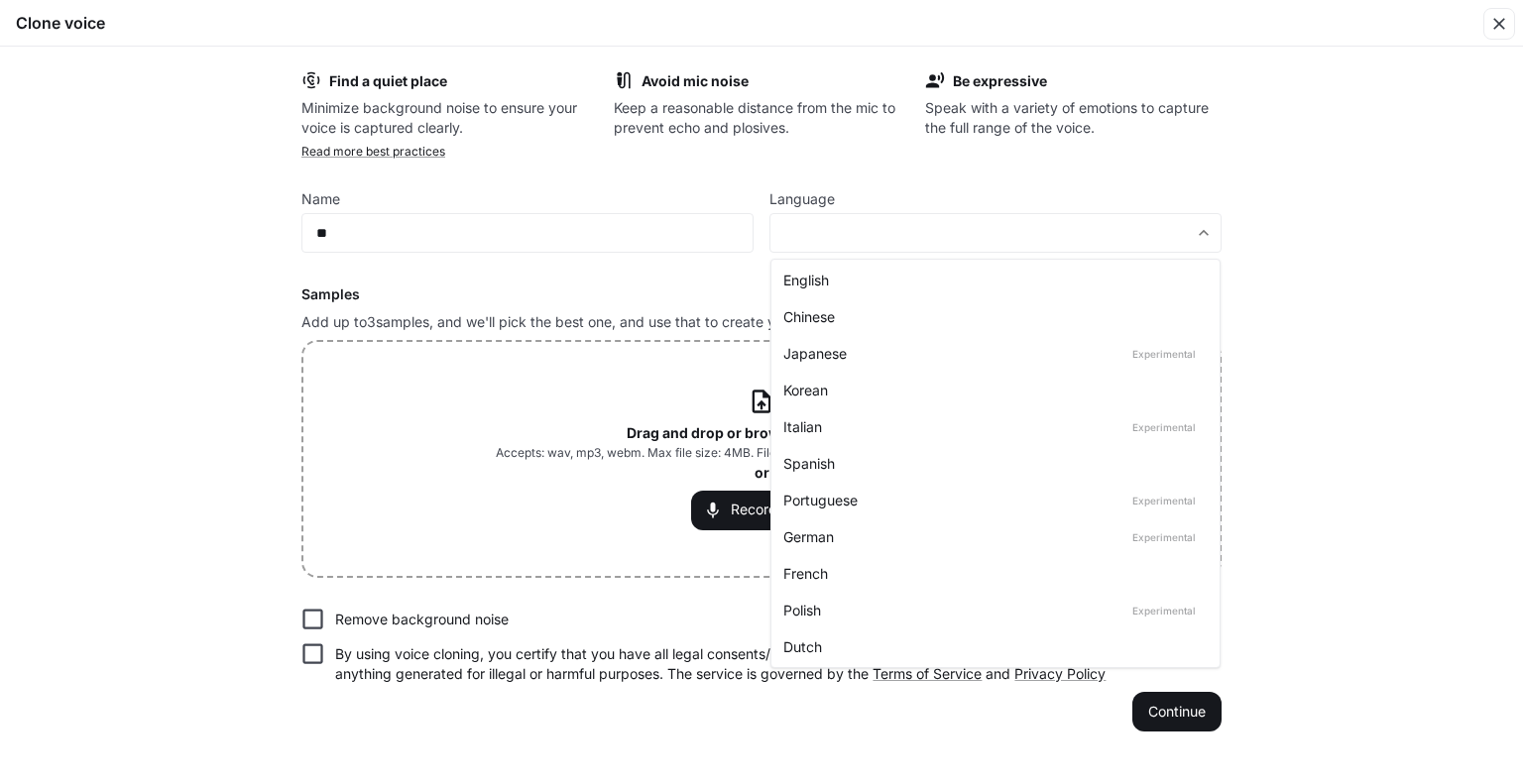 click at bounding box center (762, 392) 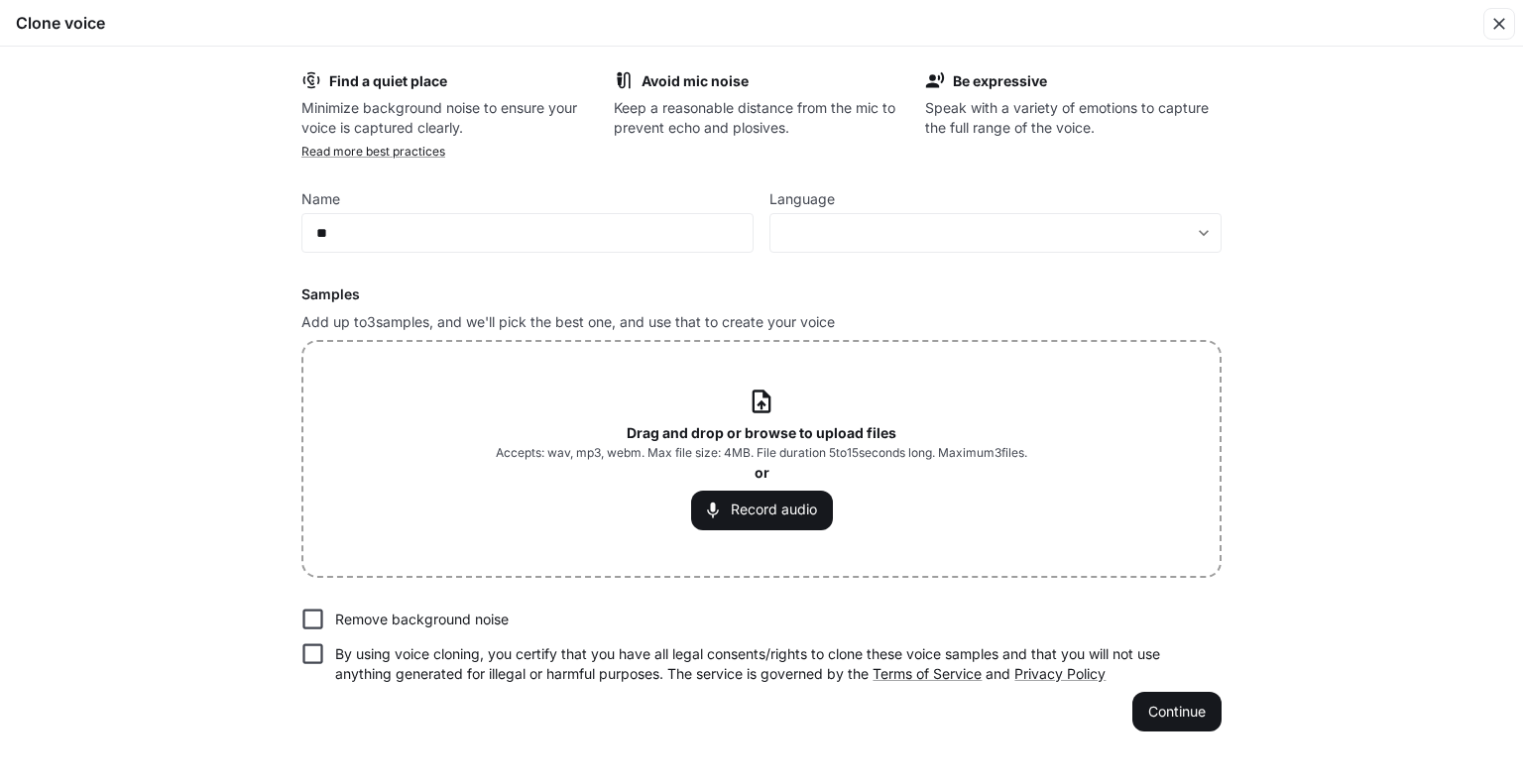 click on "Drag and drop or browse to upload files" at bounding box center [762, 432] 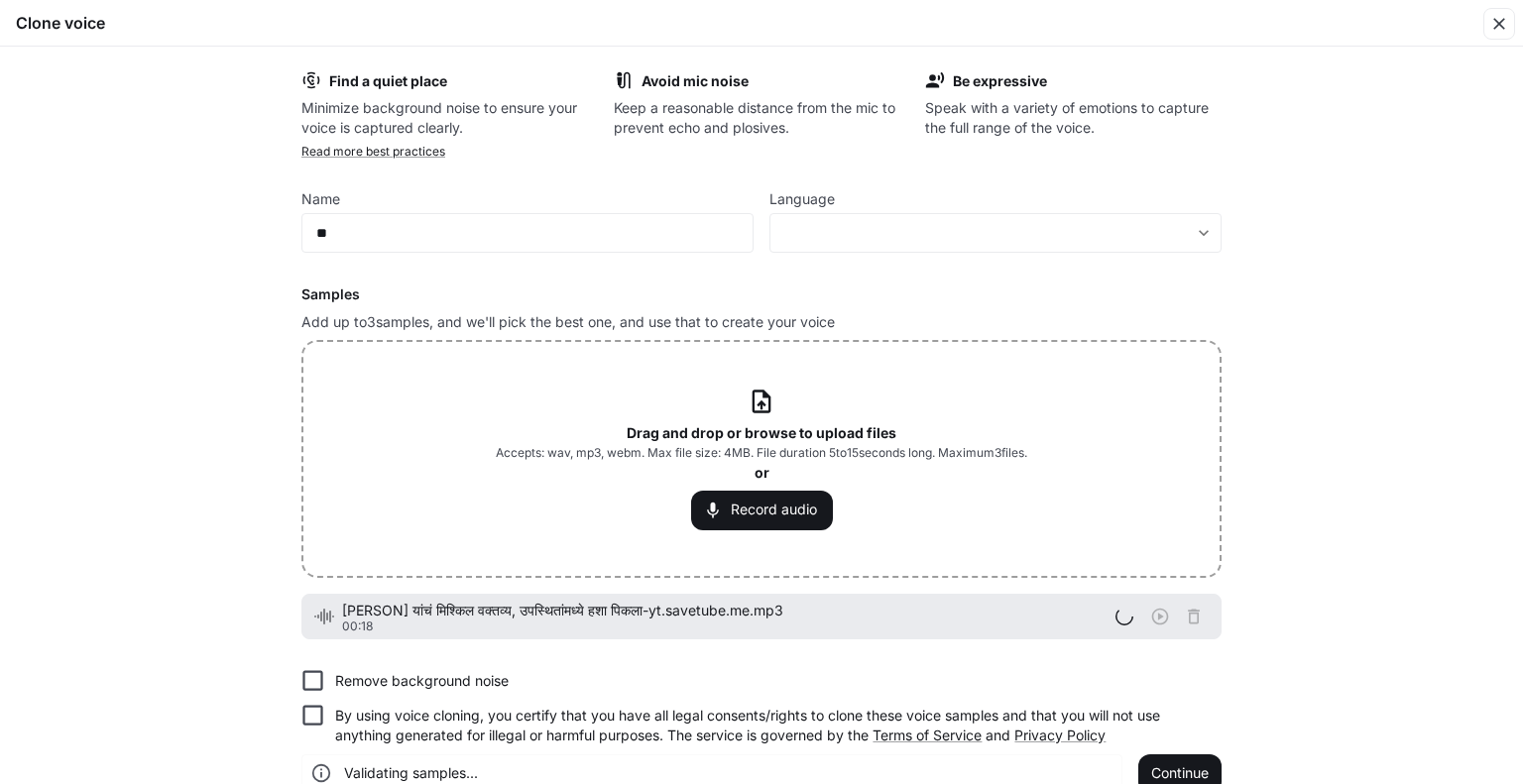 scroll, scrollTop: 32, scrollLeft: 0, axis: vertical 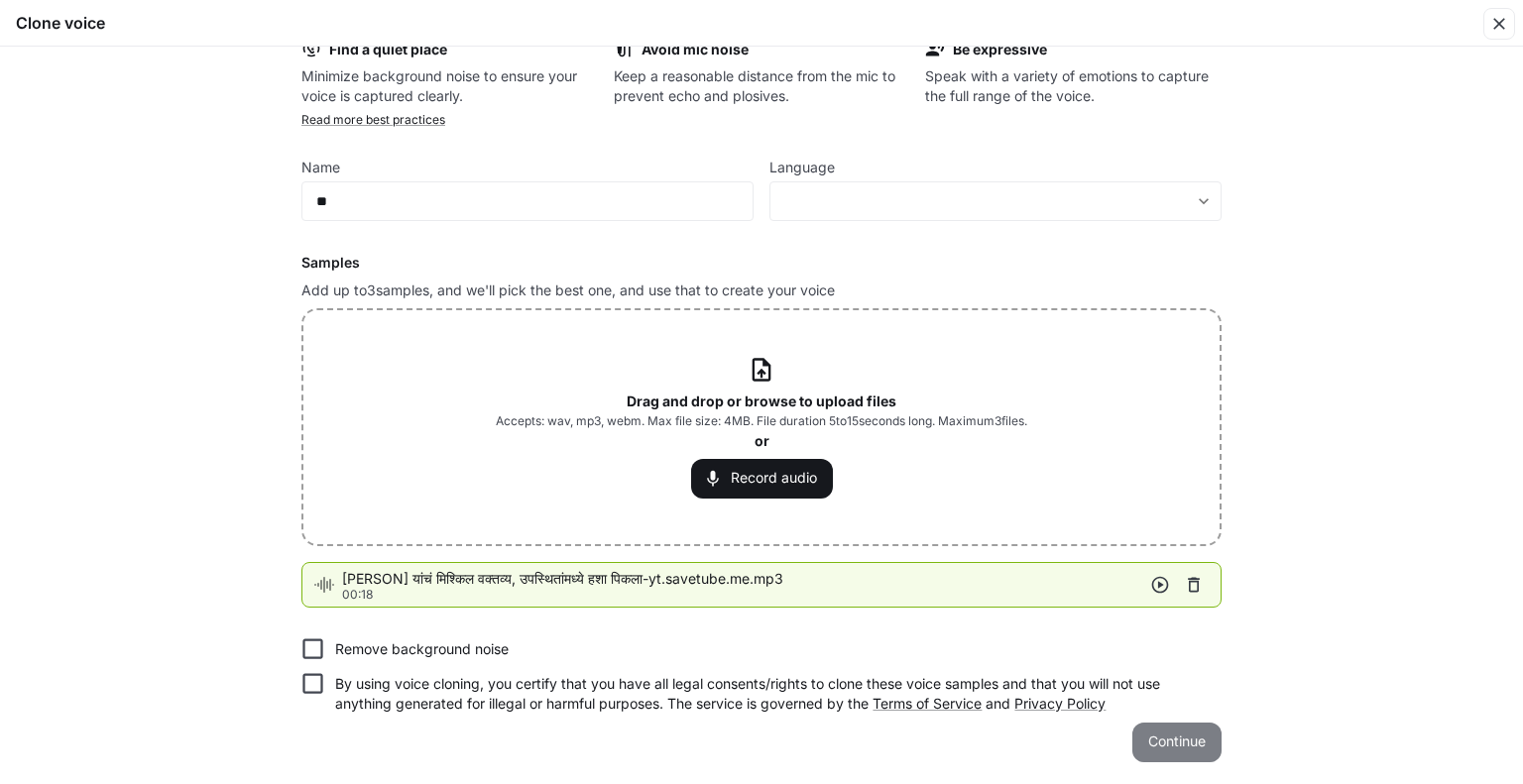 click on "Continue" at bounding box center [1177, 742] 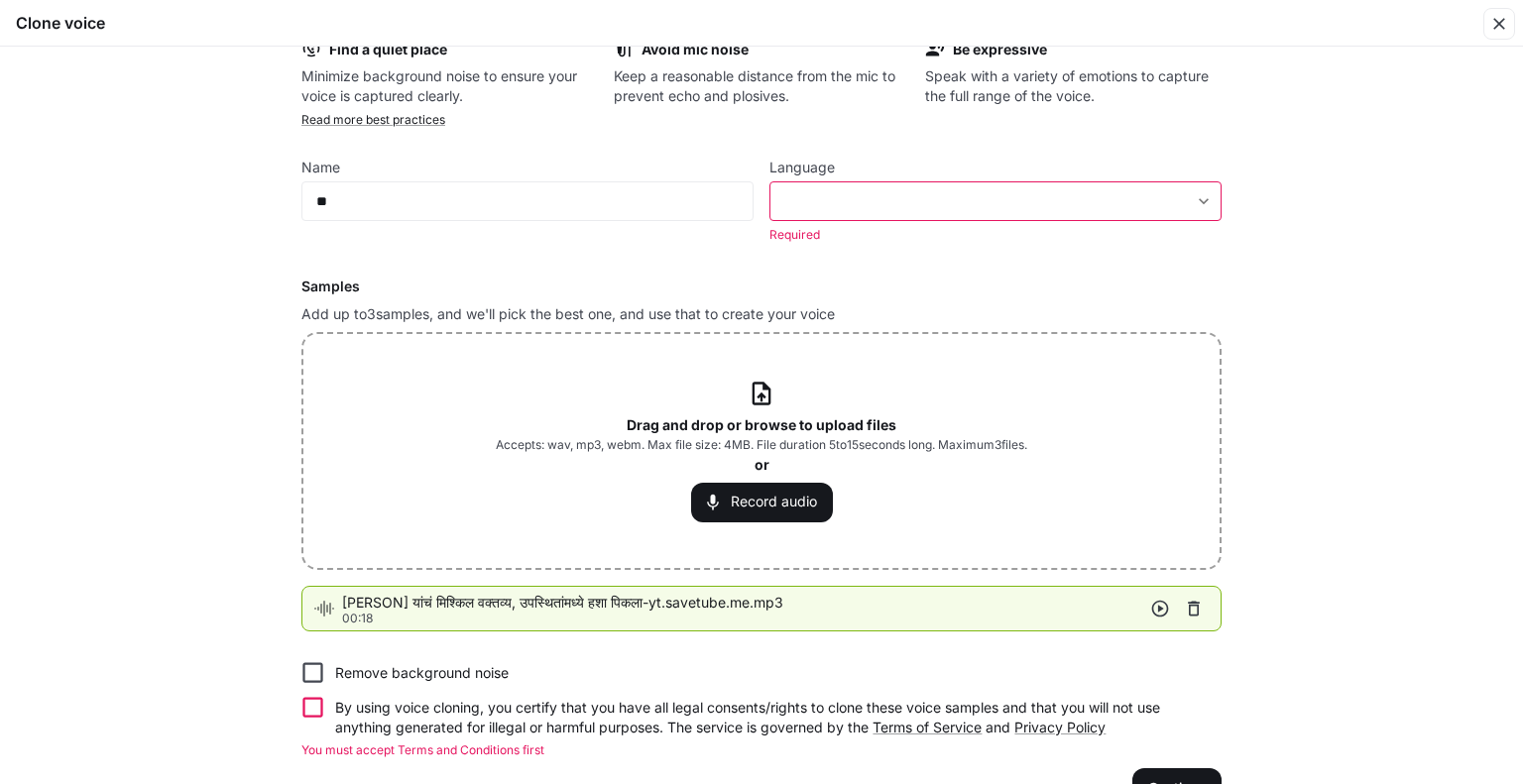 click on "​ ​" at bounding box center (996, 201) 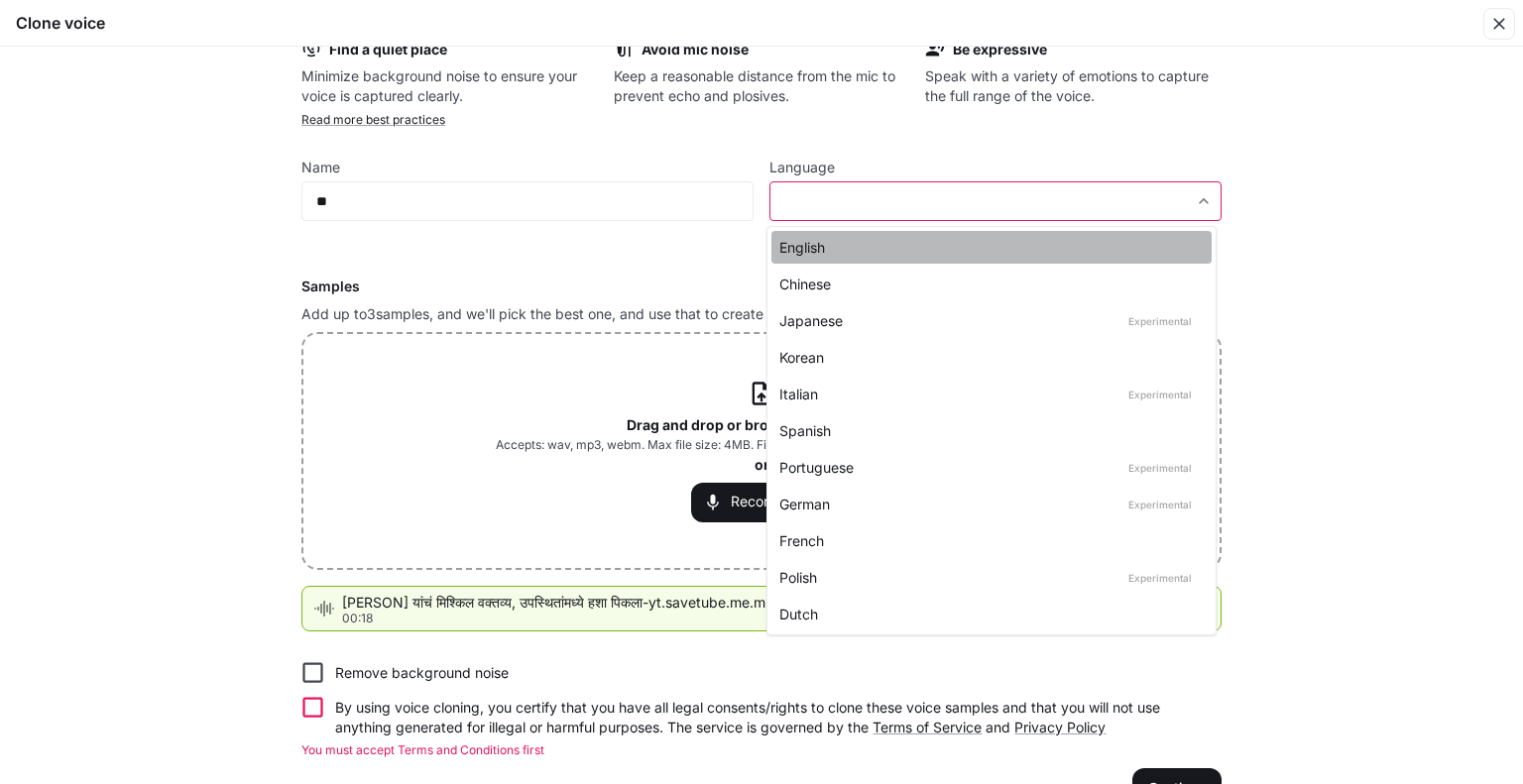click on "English" at bounding box center (992, 247) 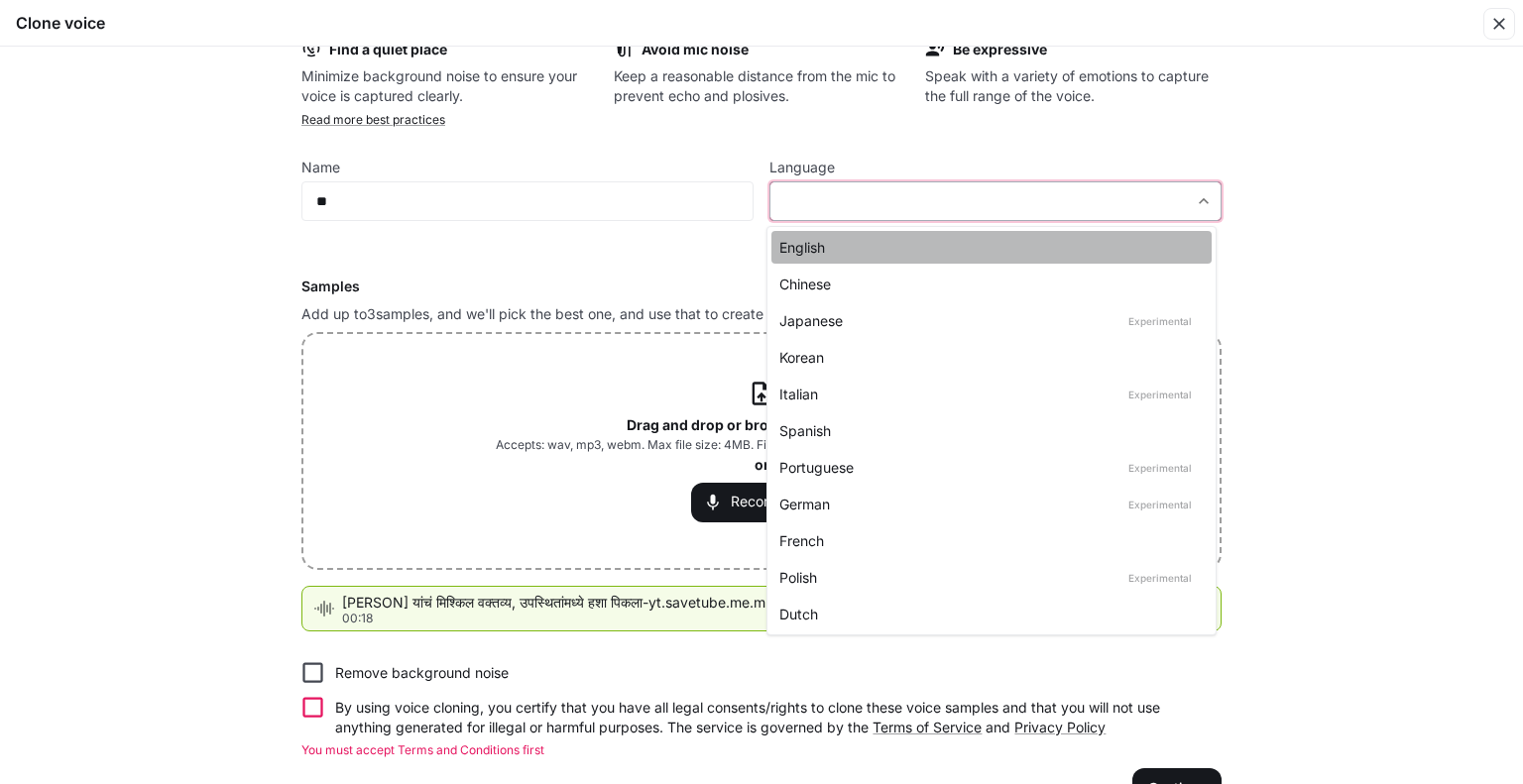 type on "*****" 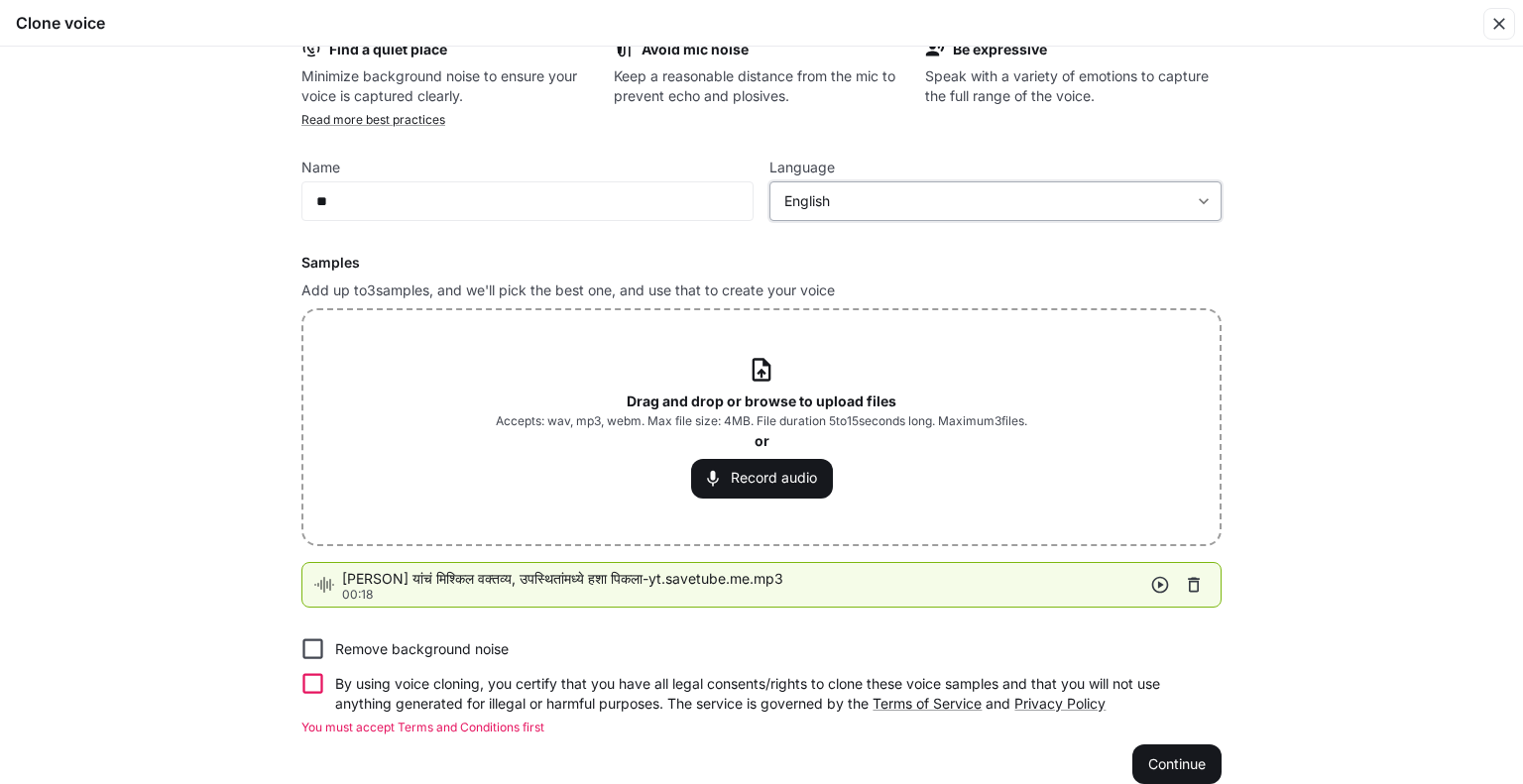scroll, scrollTop: 56, scrollLeft: 0, axis: vertical 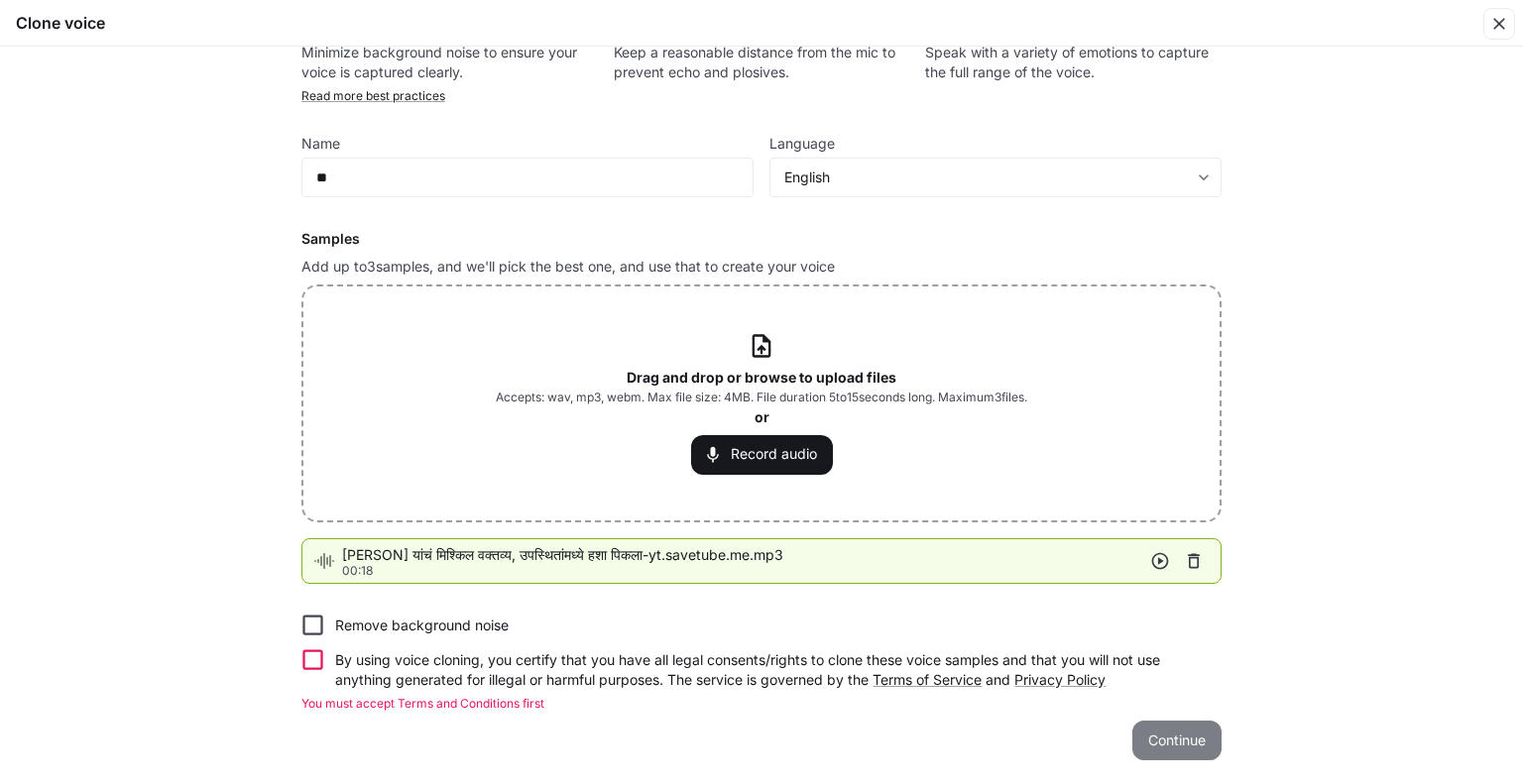 click on "Continue" at bounding box center [1177, 740] 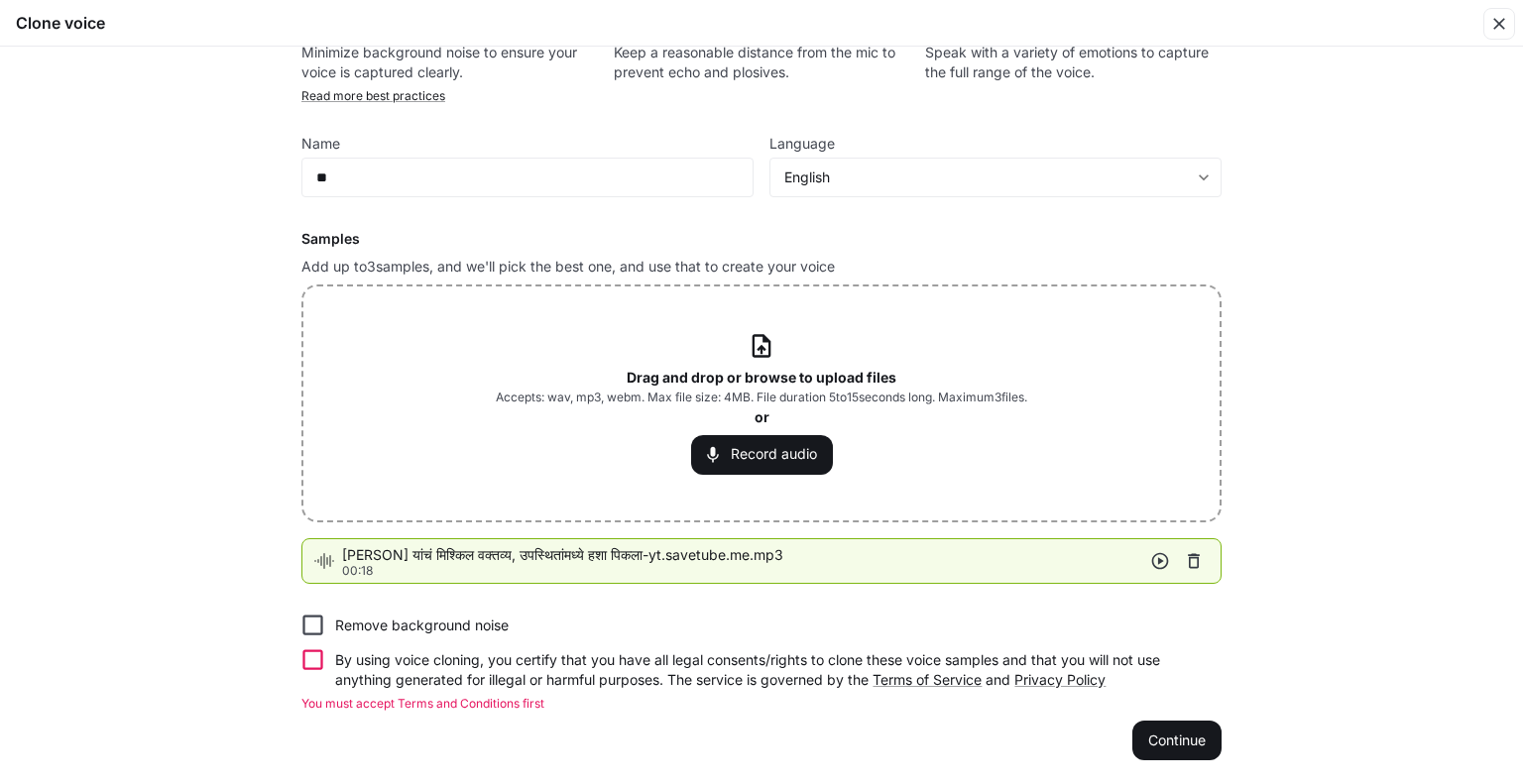 click on "By using voice cloning, you certify that you have all legal consents/rights to clone these voice samples and that you will not use anything generated for illegal or harmful purposes. The service is governed by the   Terms of Service   and   Privacy Policy" at bounding box center (770, 670) 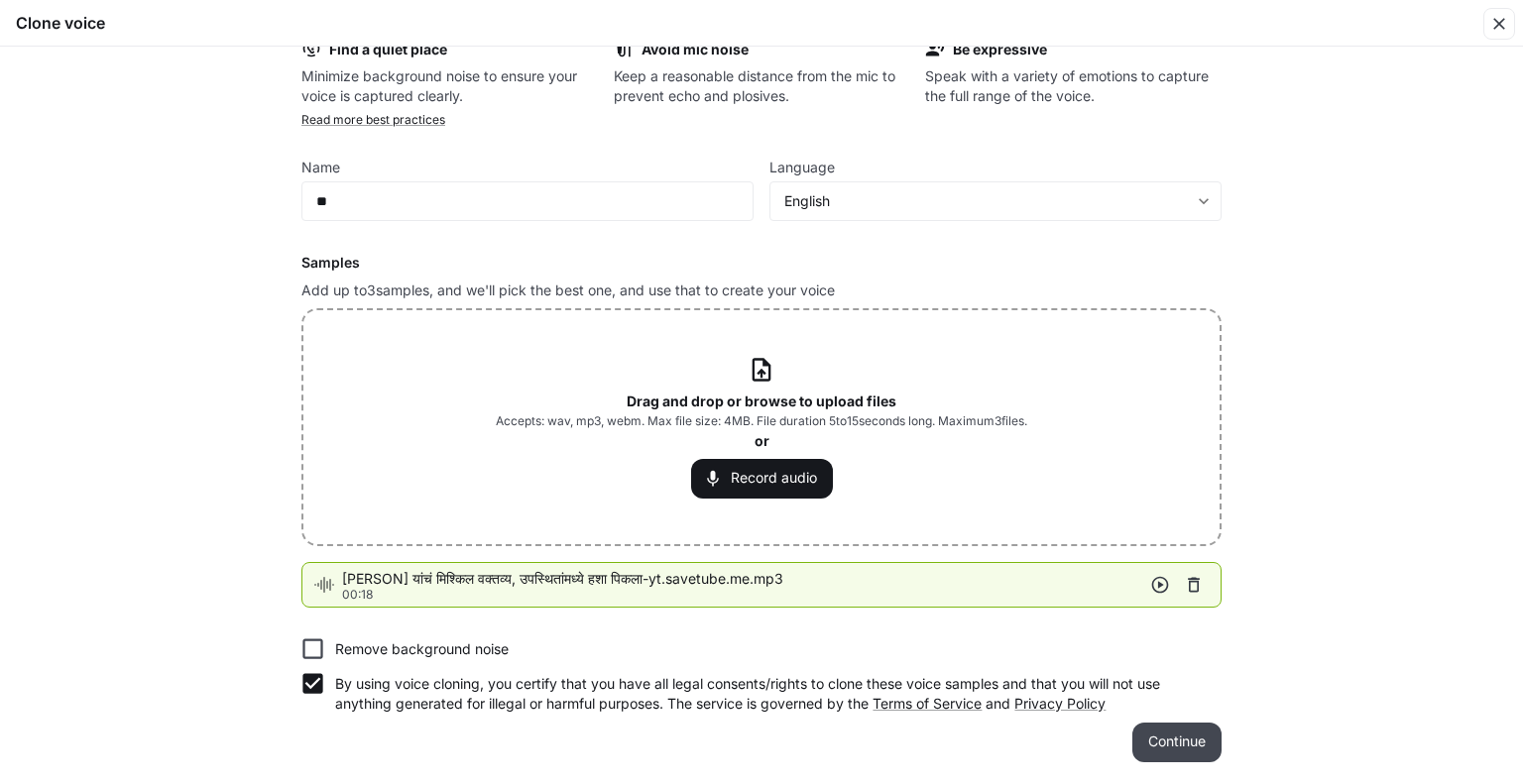 click on "Continue" at bounding box center [1177, 742] 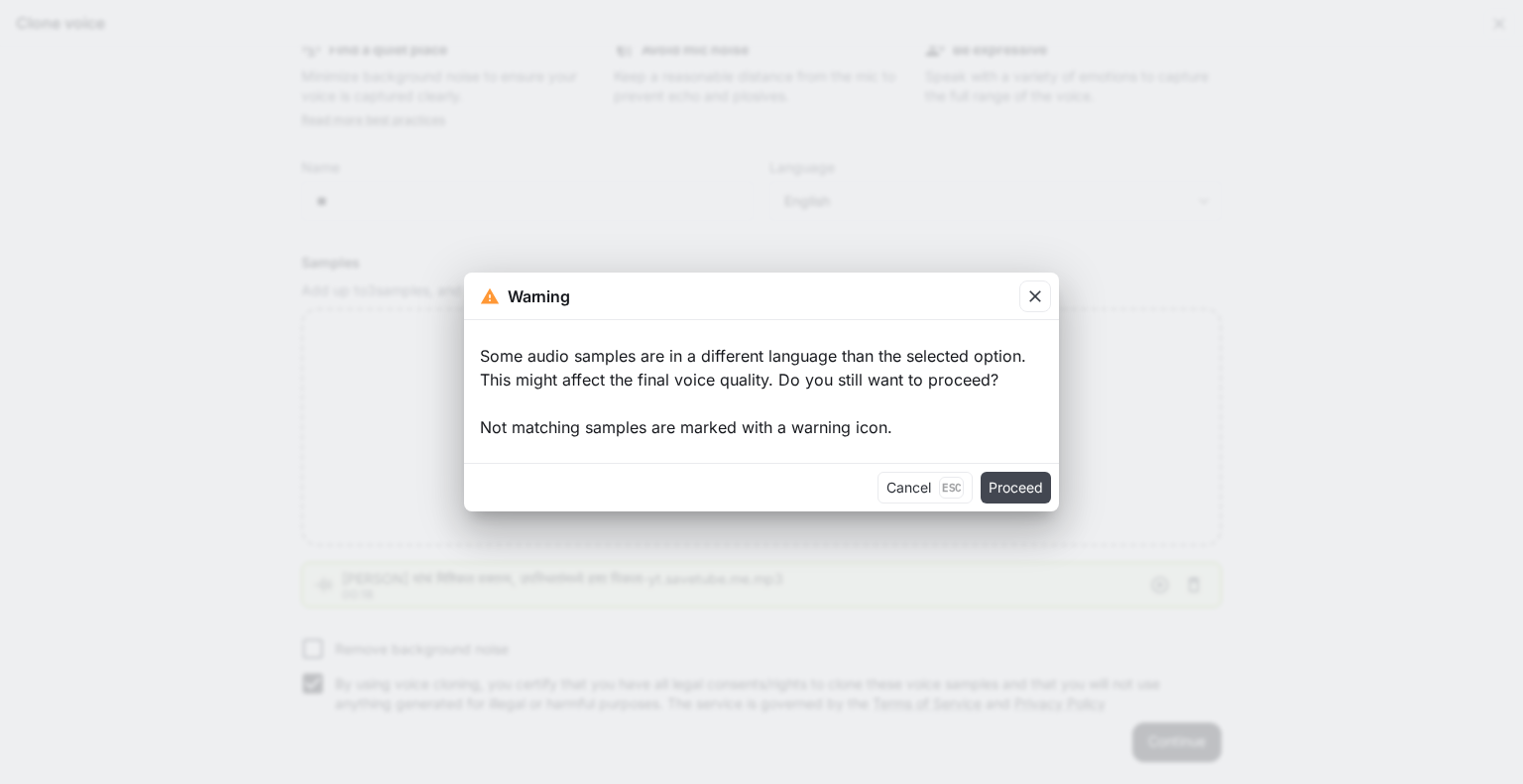 click on "Proceed" at bounding box center (1015, 488) 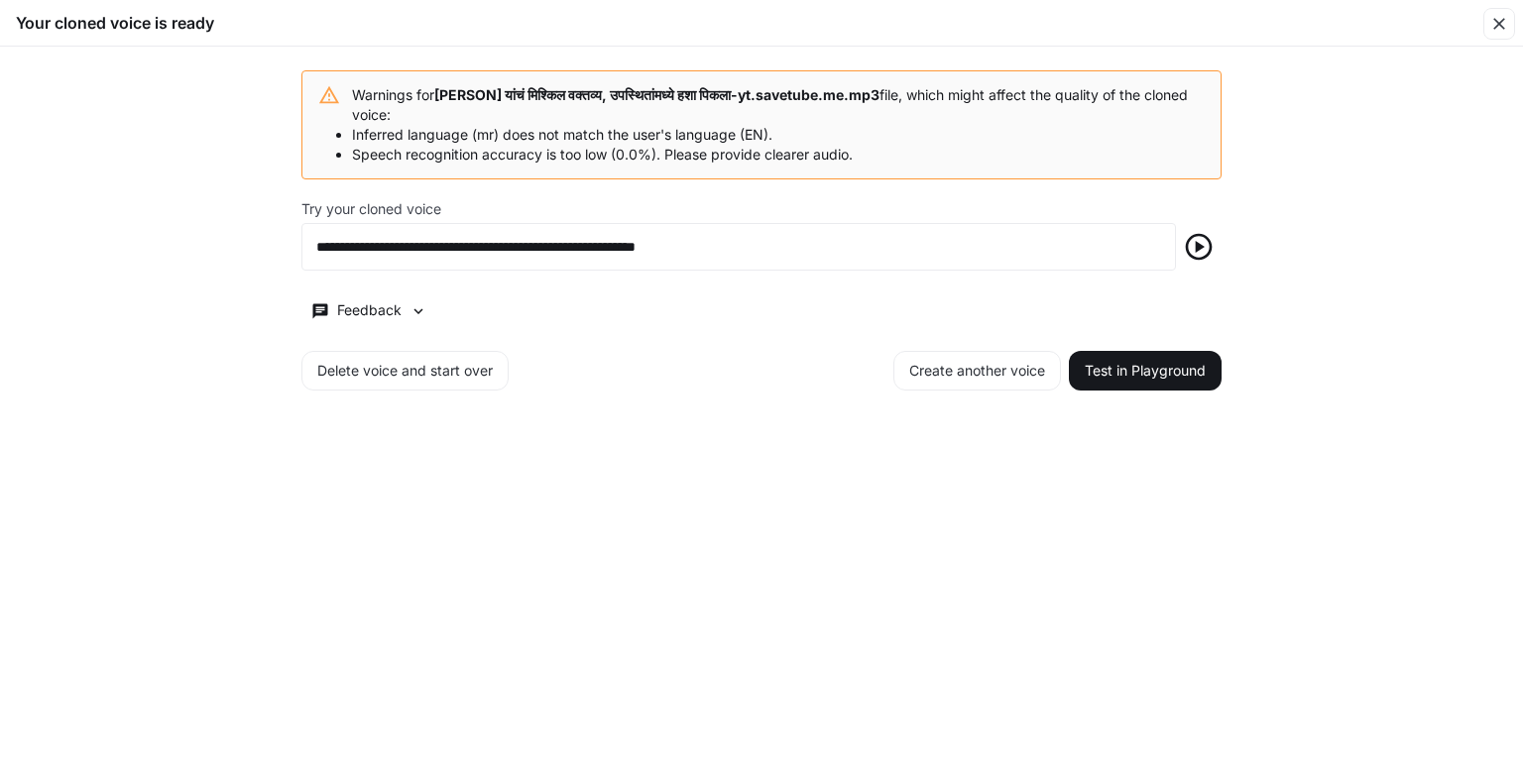 scroll, scrollTop: 0, scrollLeft: 0, axis: both 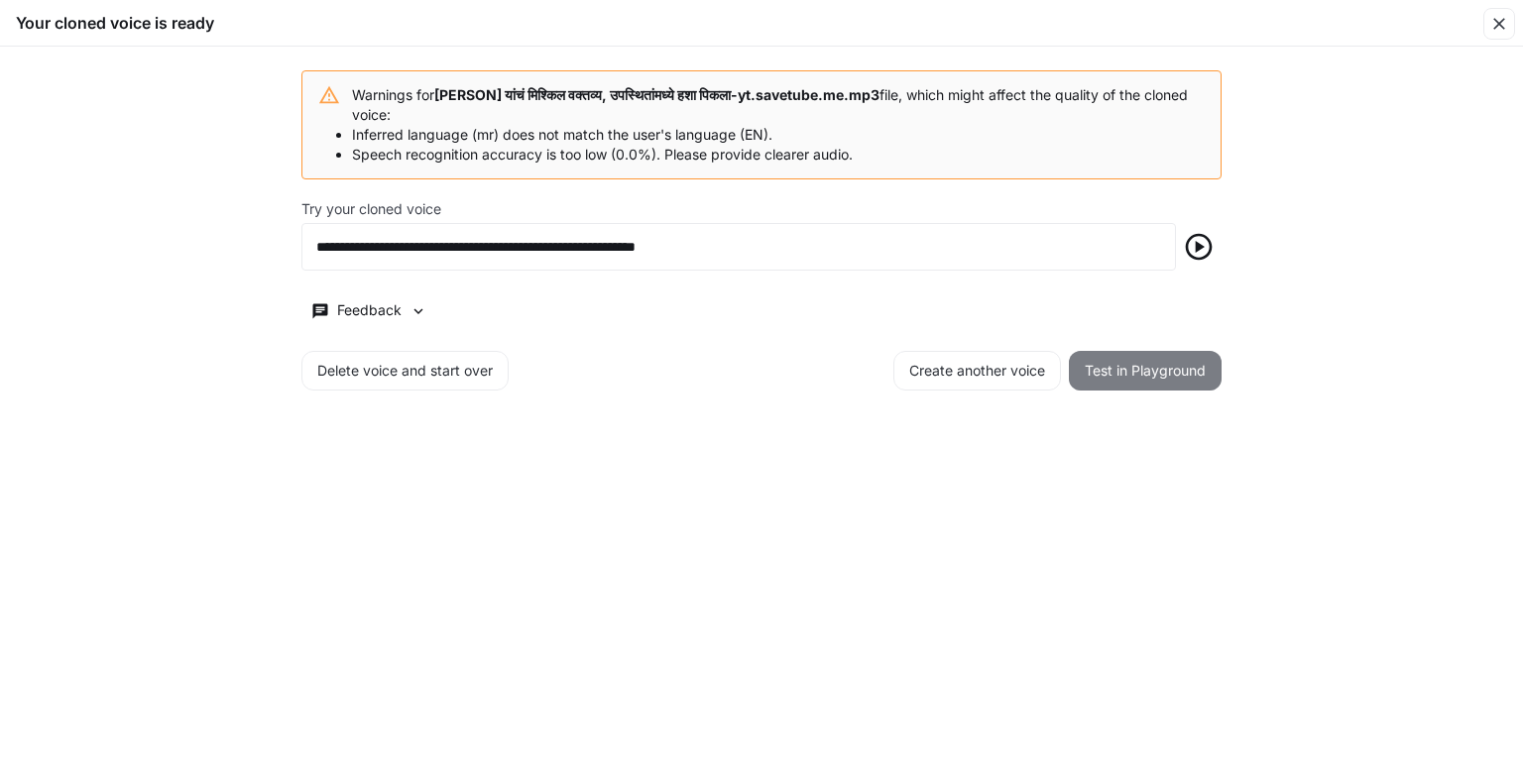 click on "Test in Playground" at bounding box center (1145, 371) 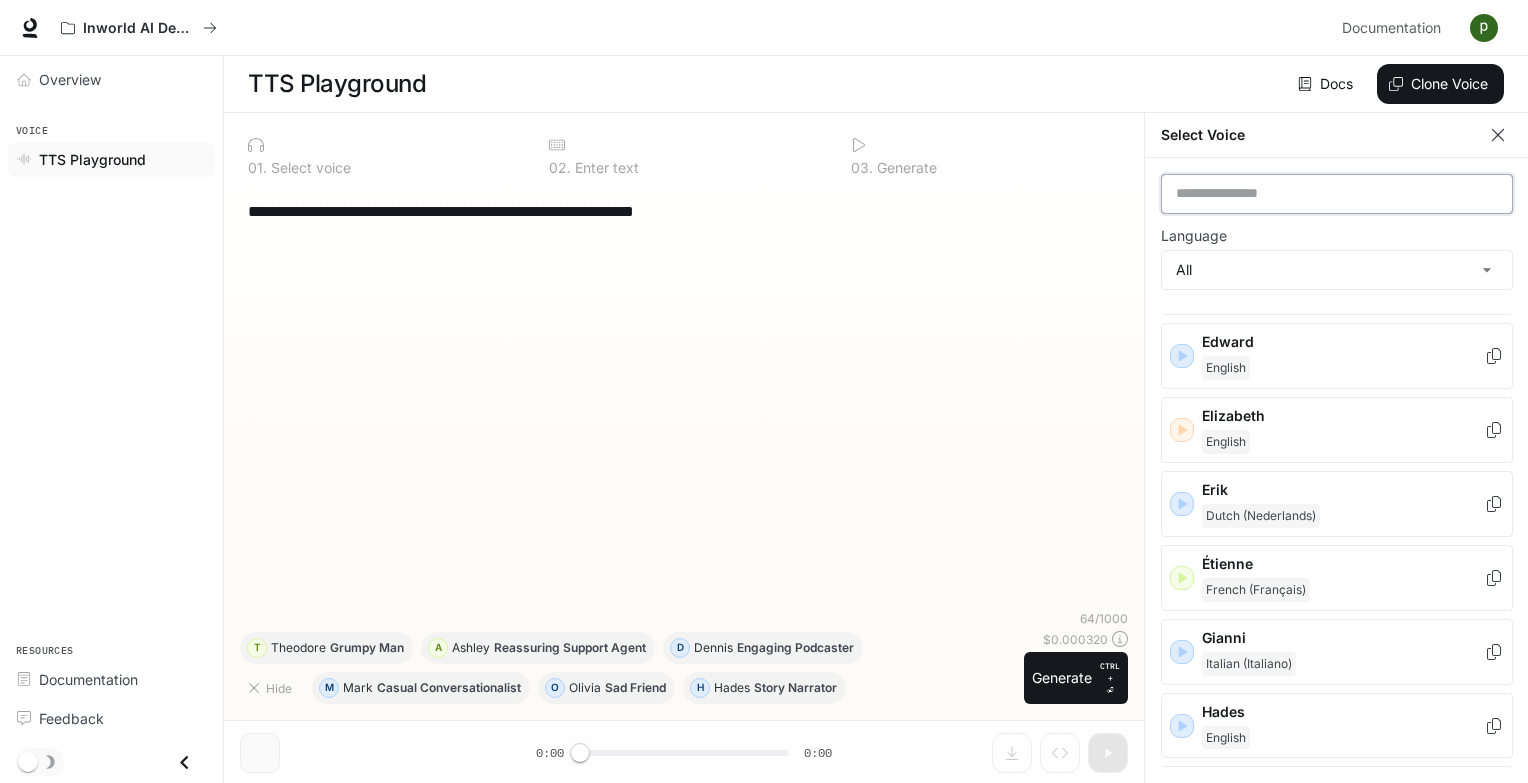 click at bounding box center (1337, 194) 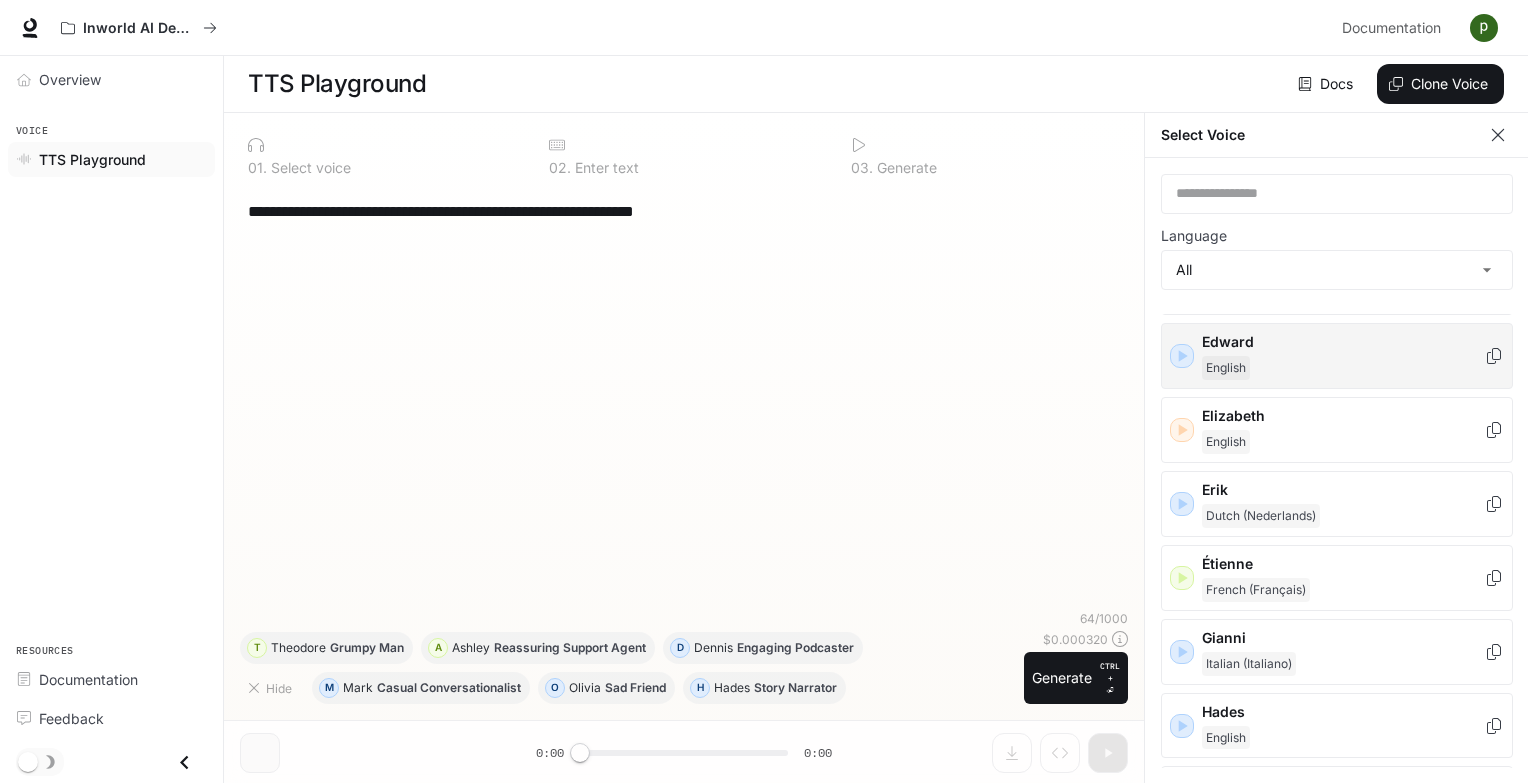 click on "English" at bounding box center [1343, 368] 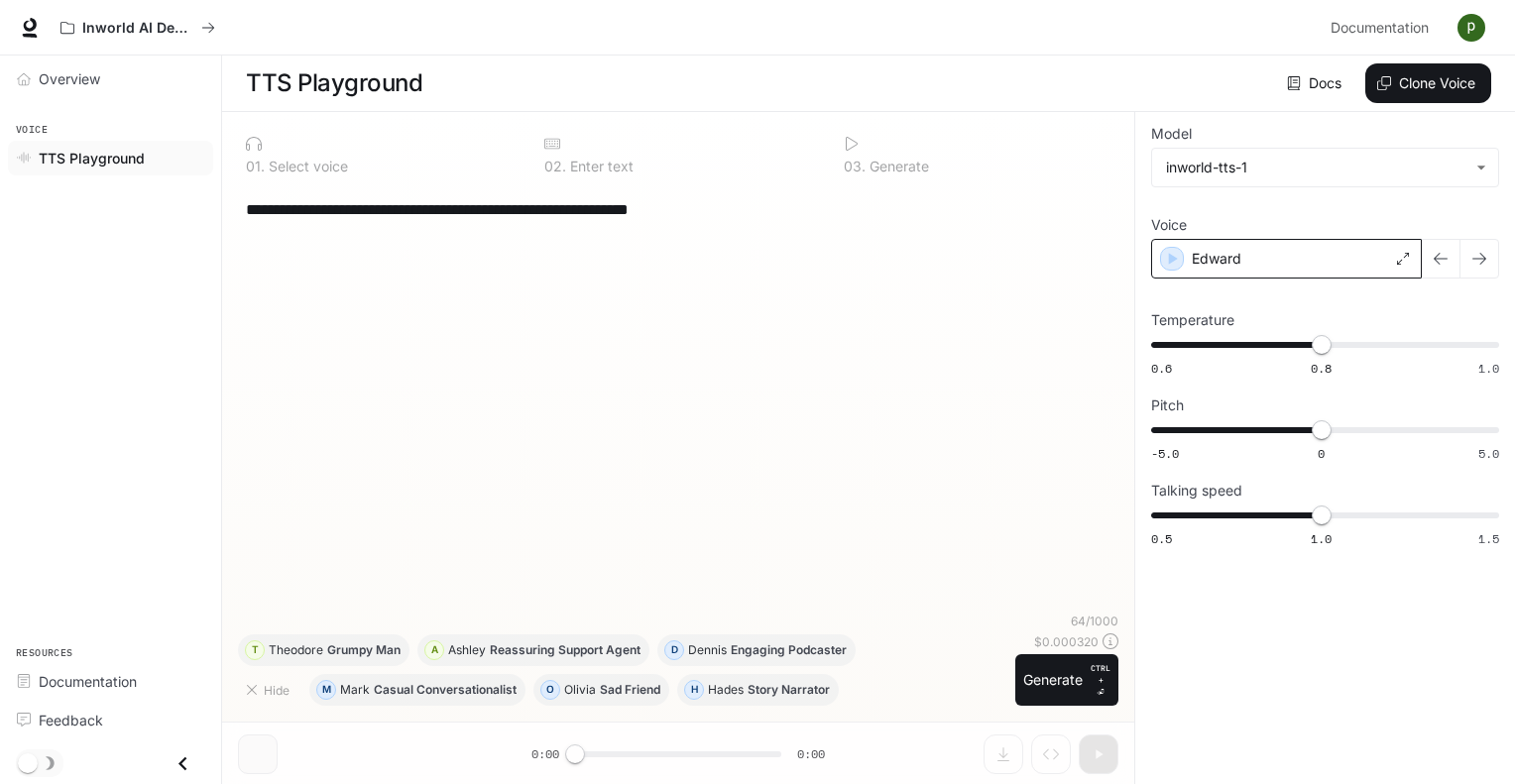 click on "Edward" at bounding box center [1286, 259] 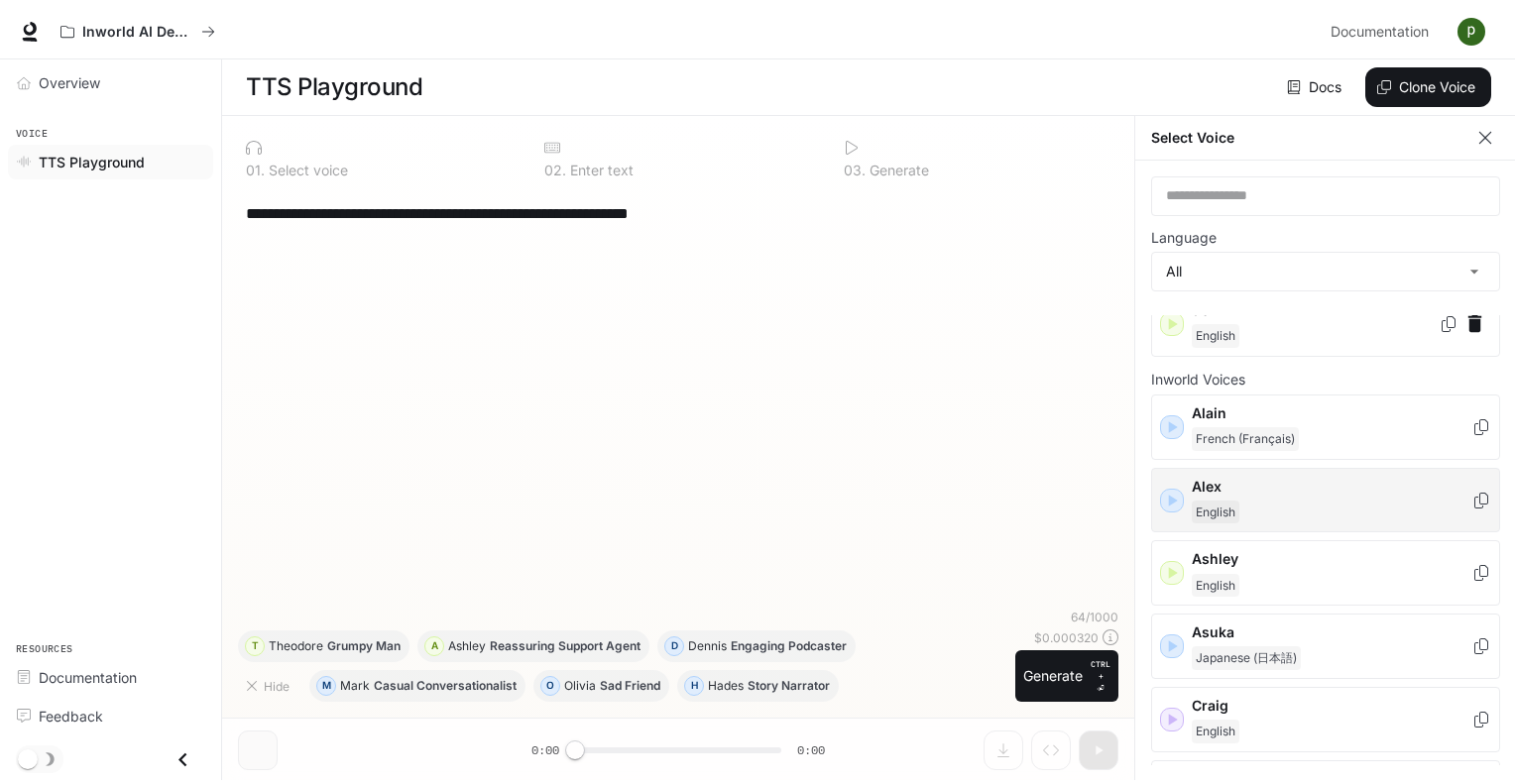 scroll, scrollTop: 0, scrollLeft: 0, axis: both 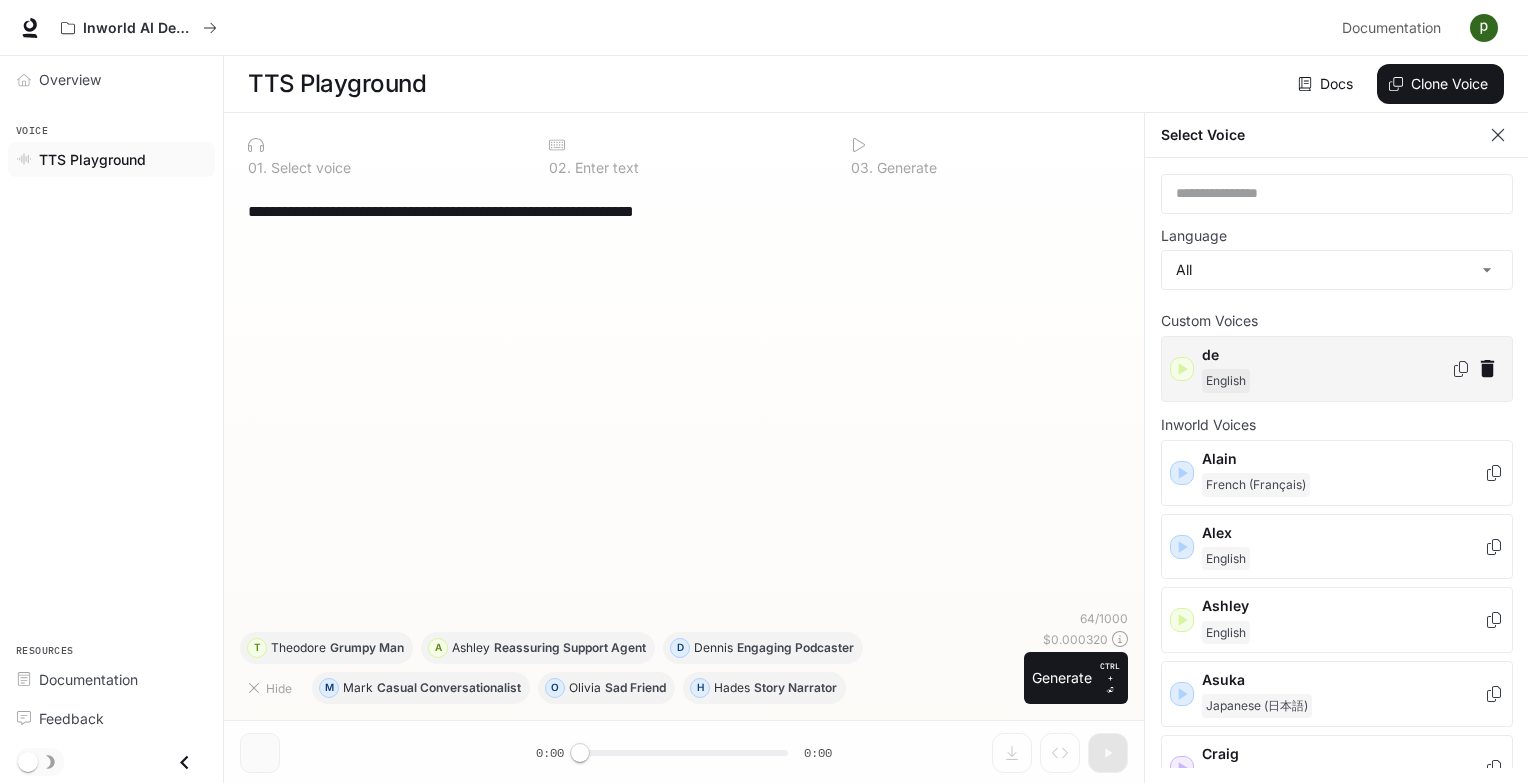 click on "de English" at bounding box center (1326, 369) 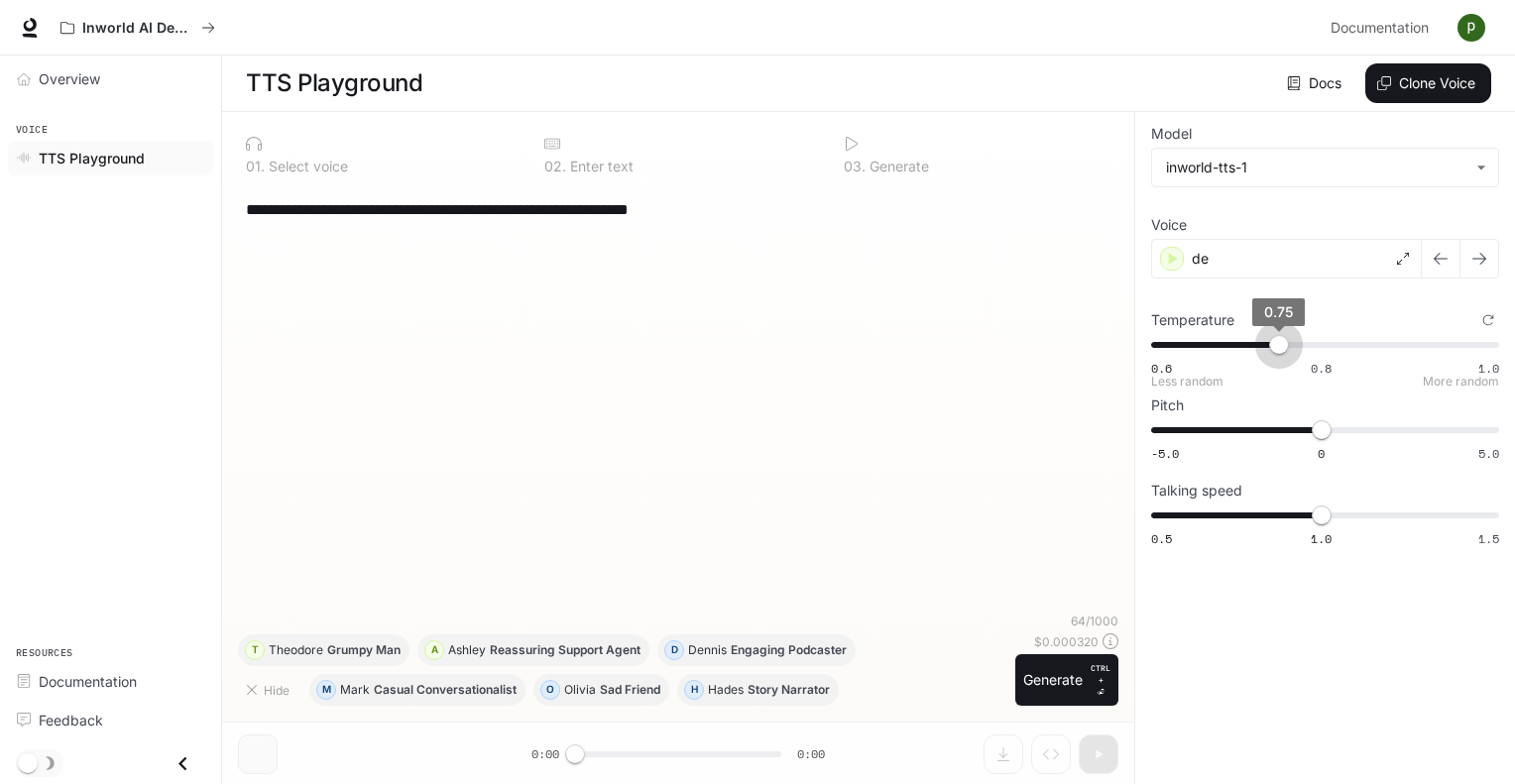 type on "****" 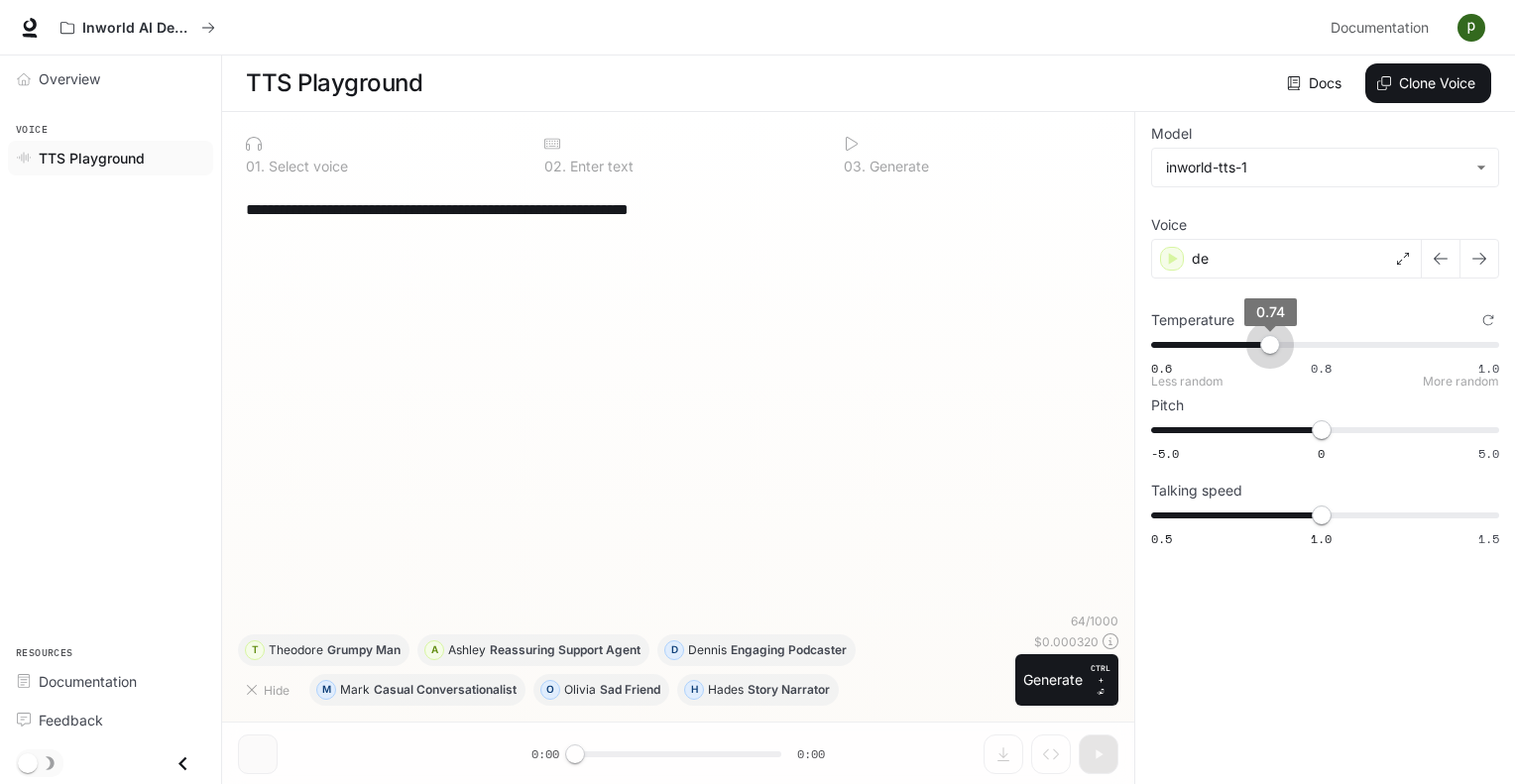 drag, startPoint x: 1320, startPoint y: 343, endPoint x: 1269, endPoint y: 352, distance: 51.78803 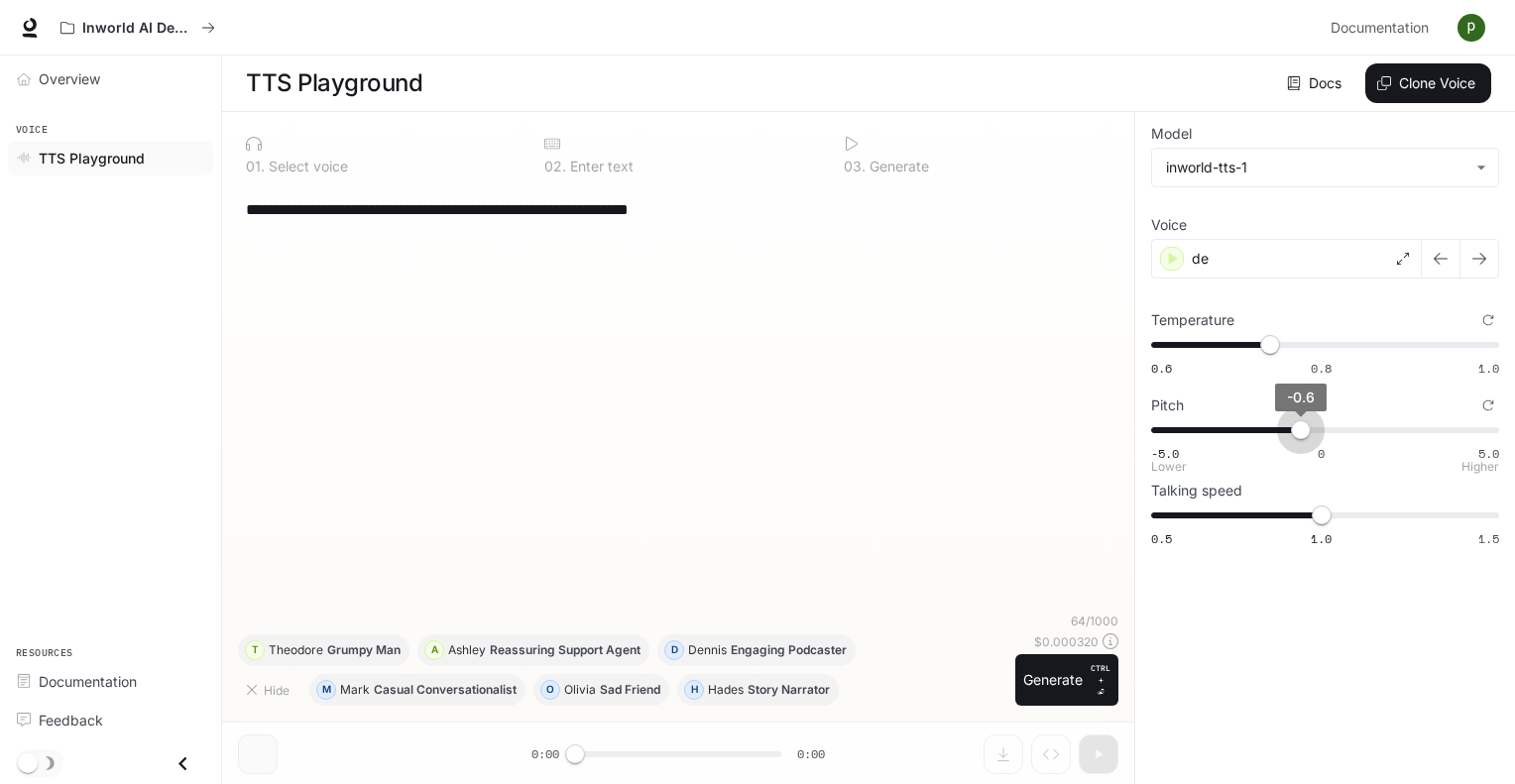 type on "****" 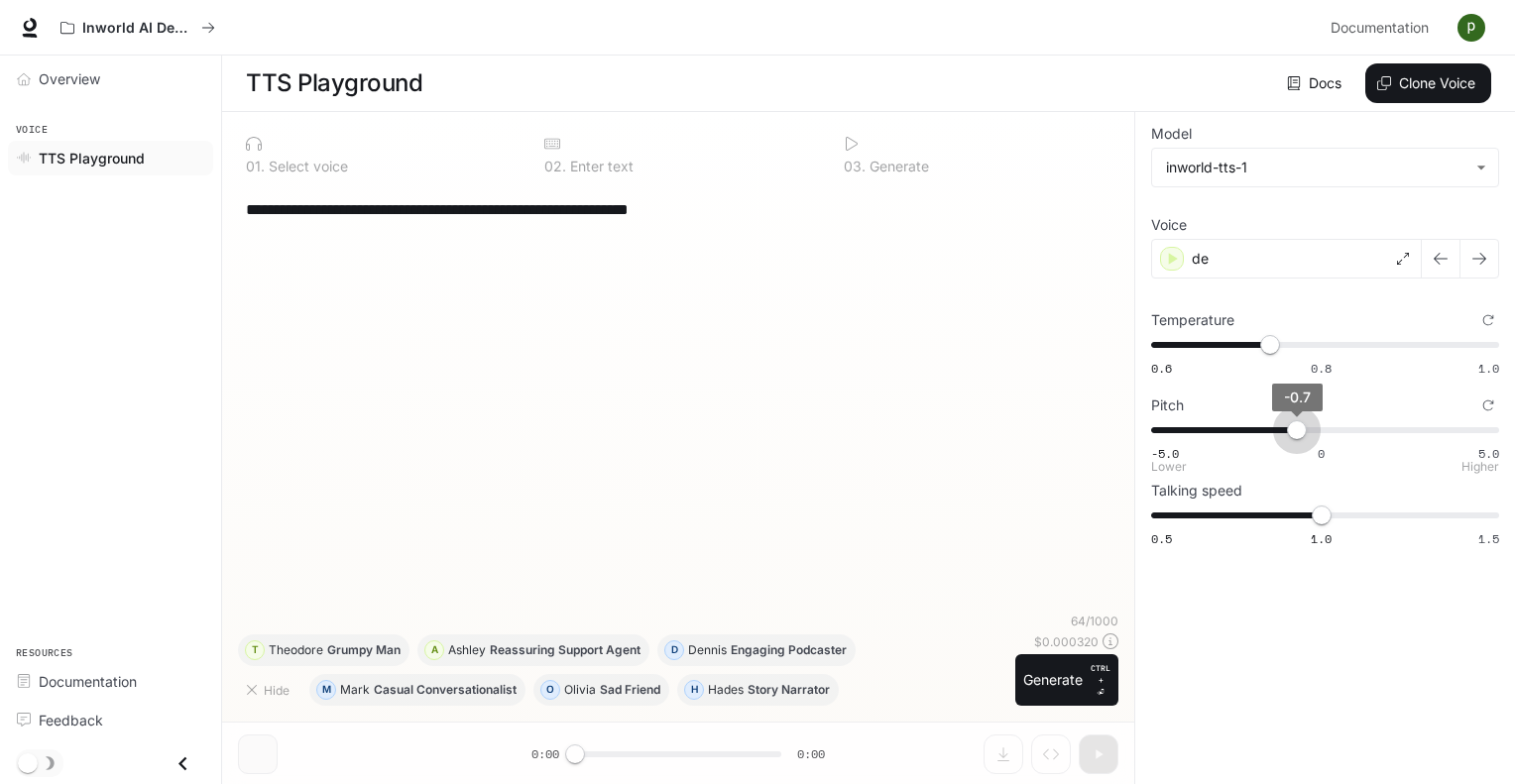 drag, startPoint x: 1321, startPoint y: 433, endPoint x: 1297, endPoint y: 434, distance: 24.020824 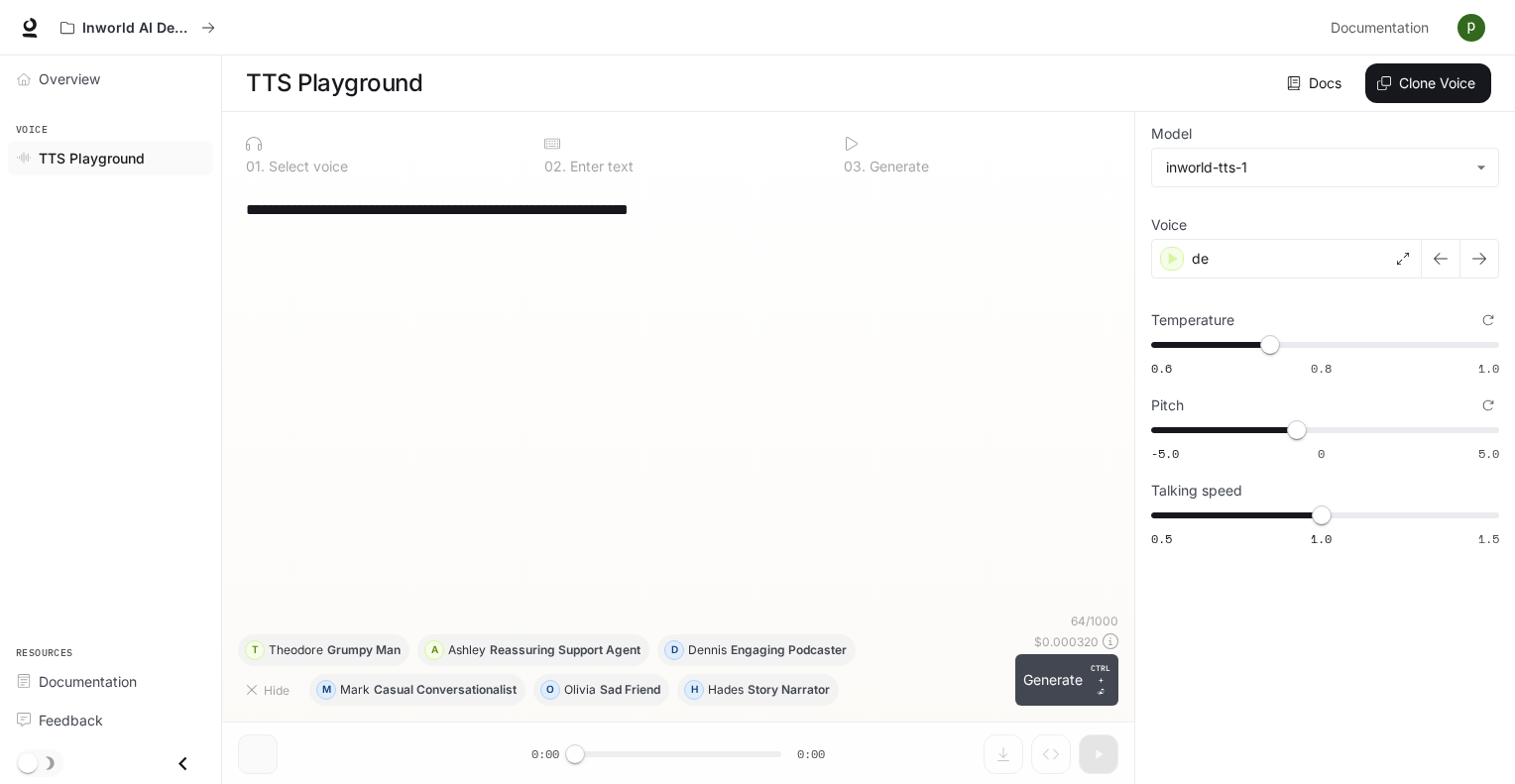 click on "Generate CTRL +  ⏎" at bounding box center (1067, 680) 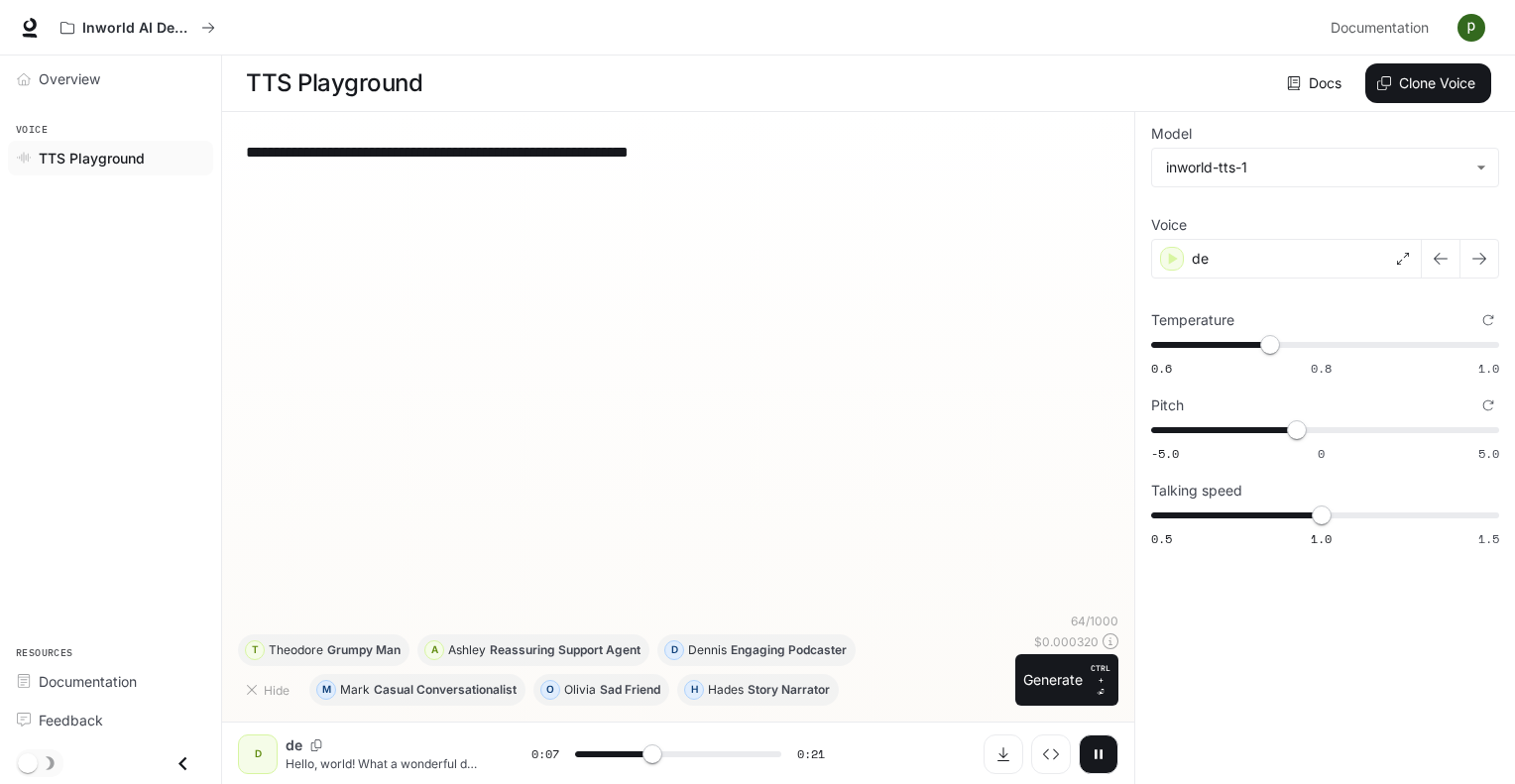 click on "**********" at bounding box center [678, 370] 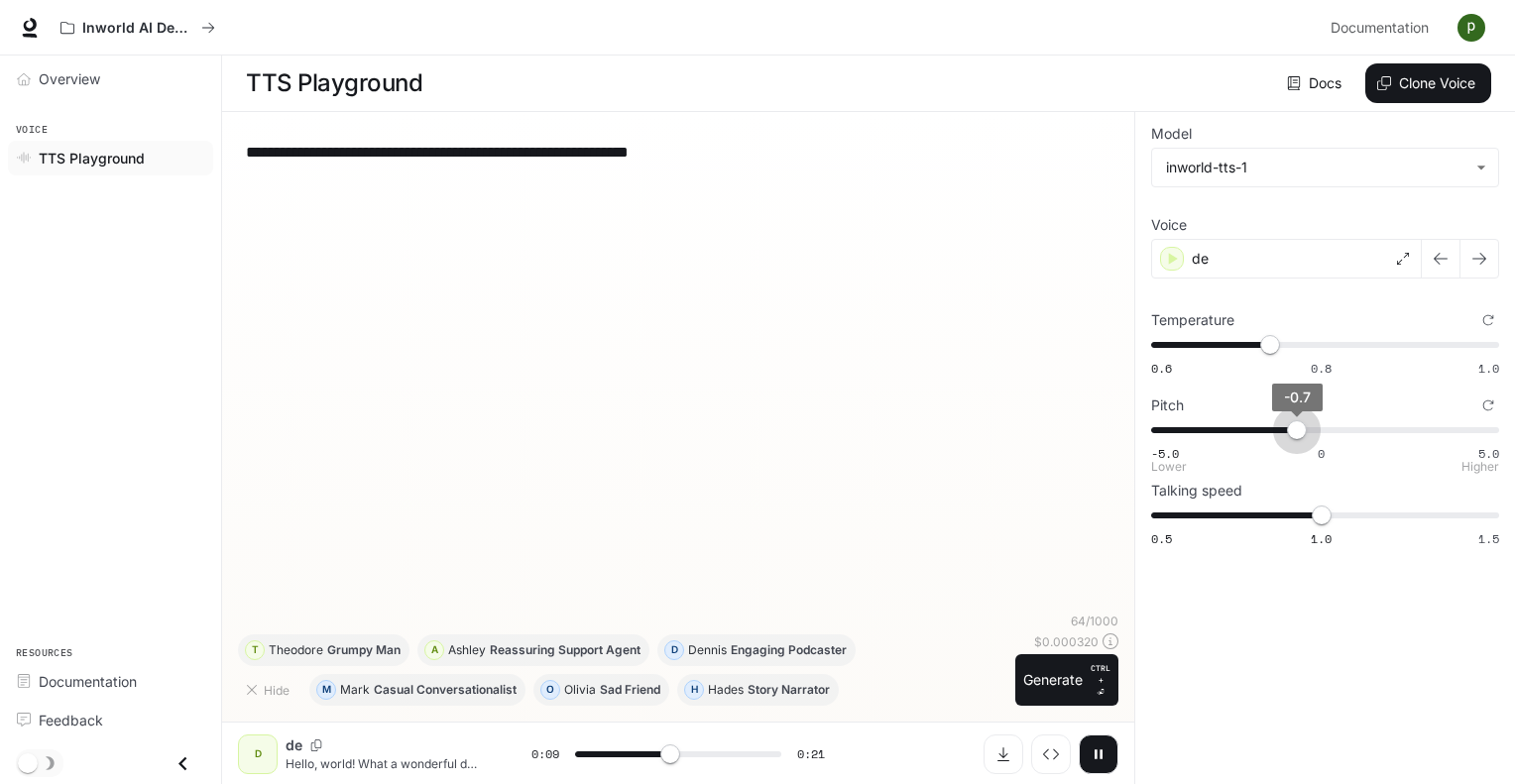 type on "****" 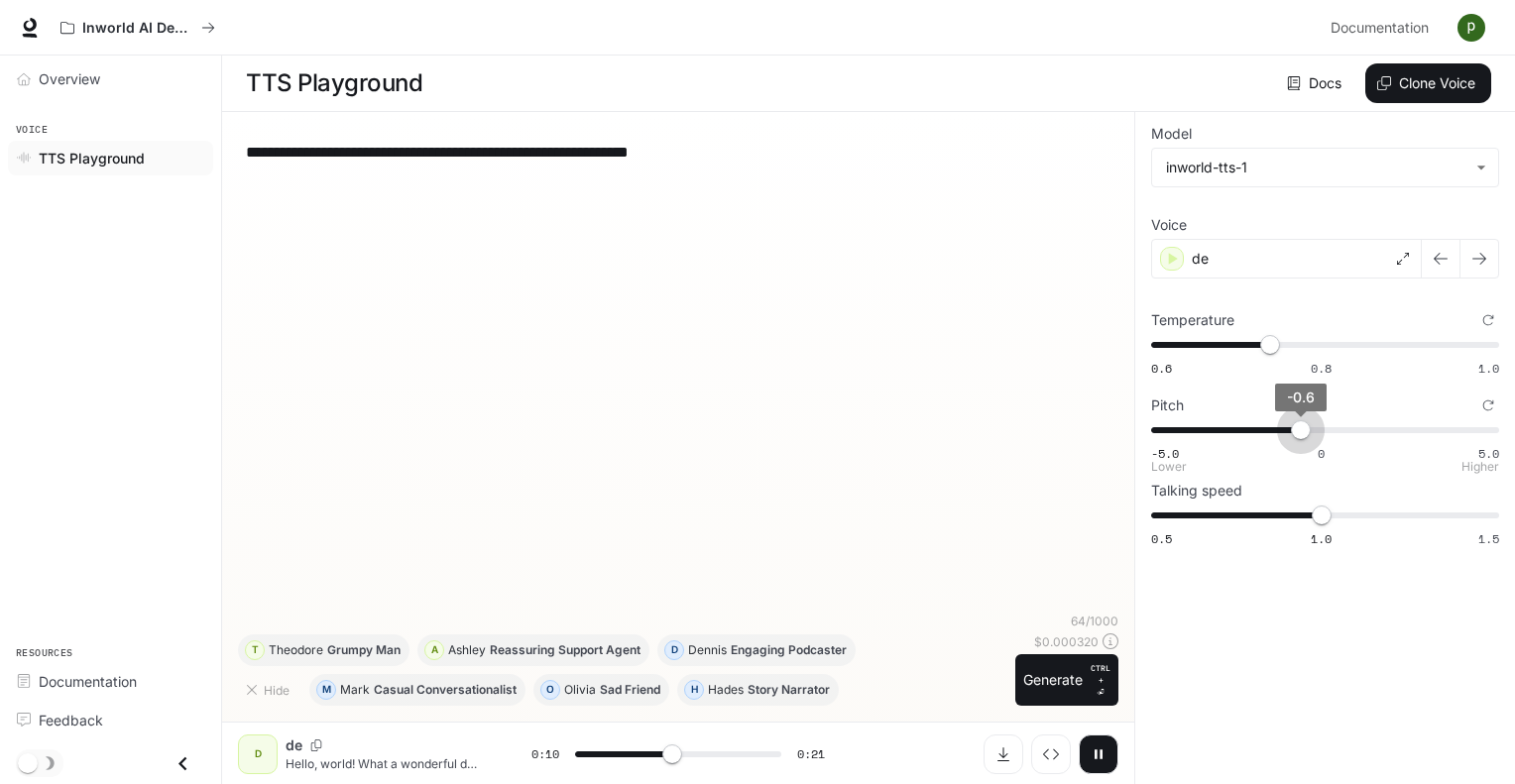 type on "****" 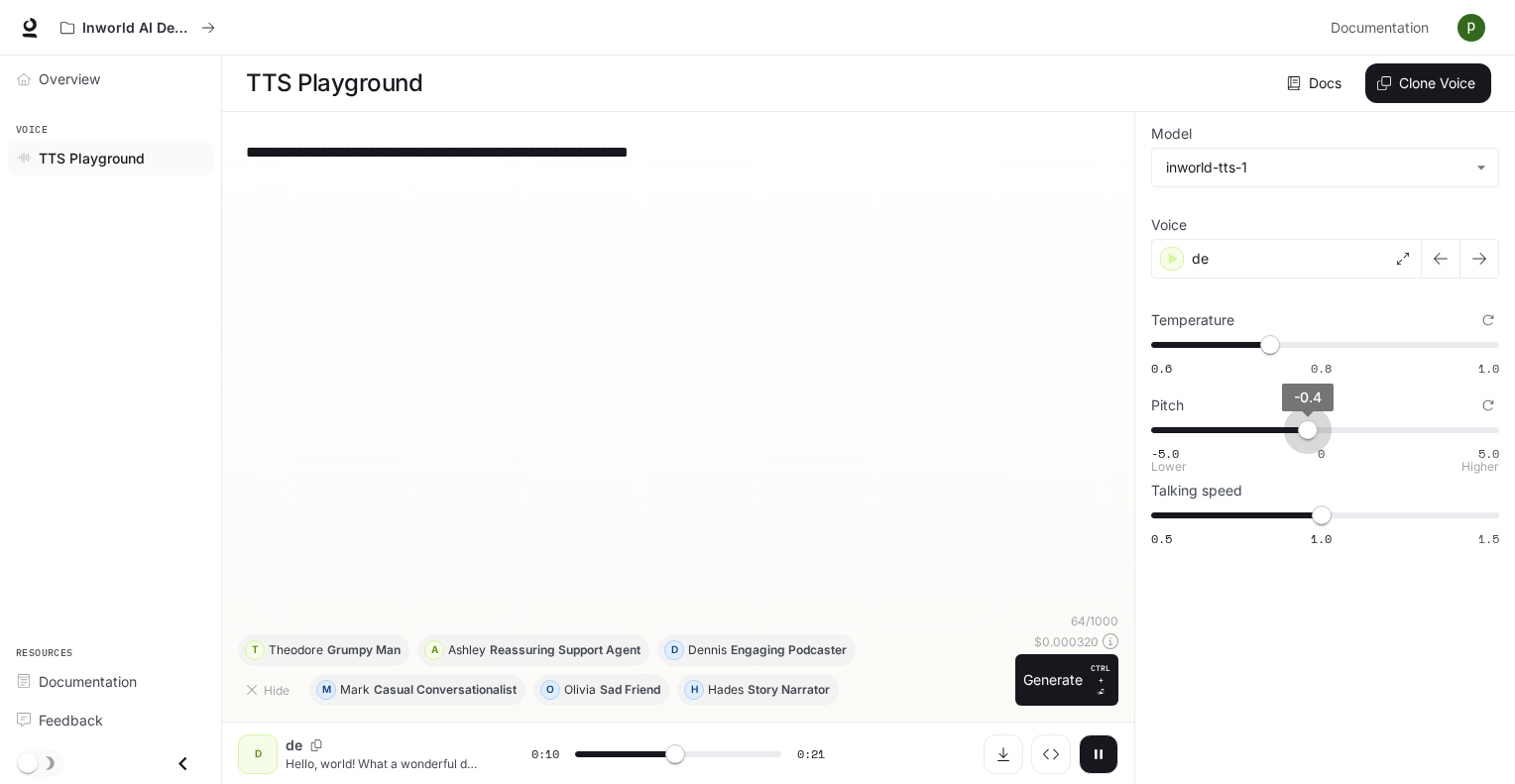 type on "****" 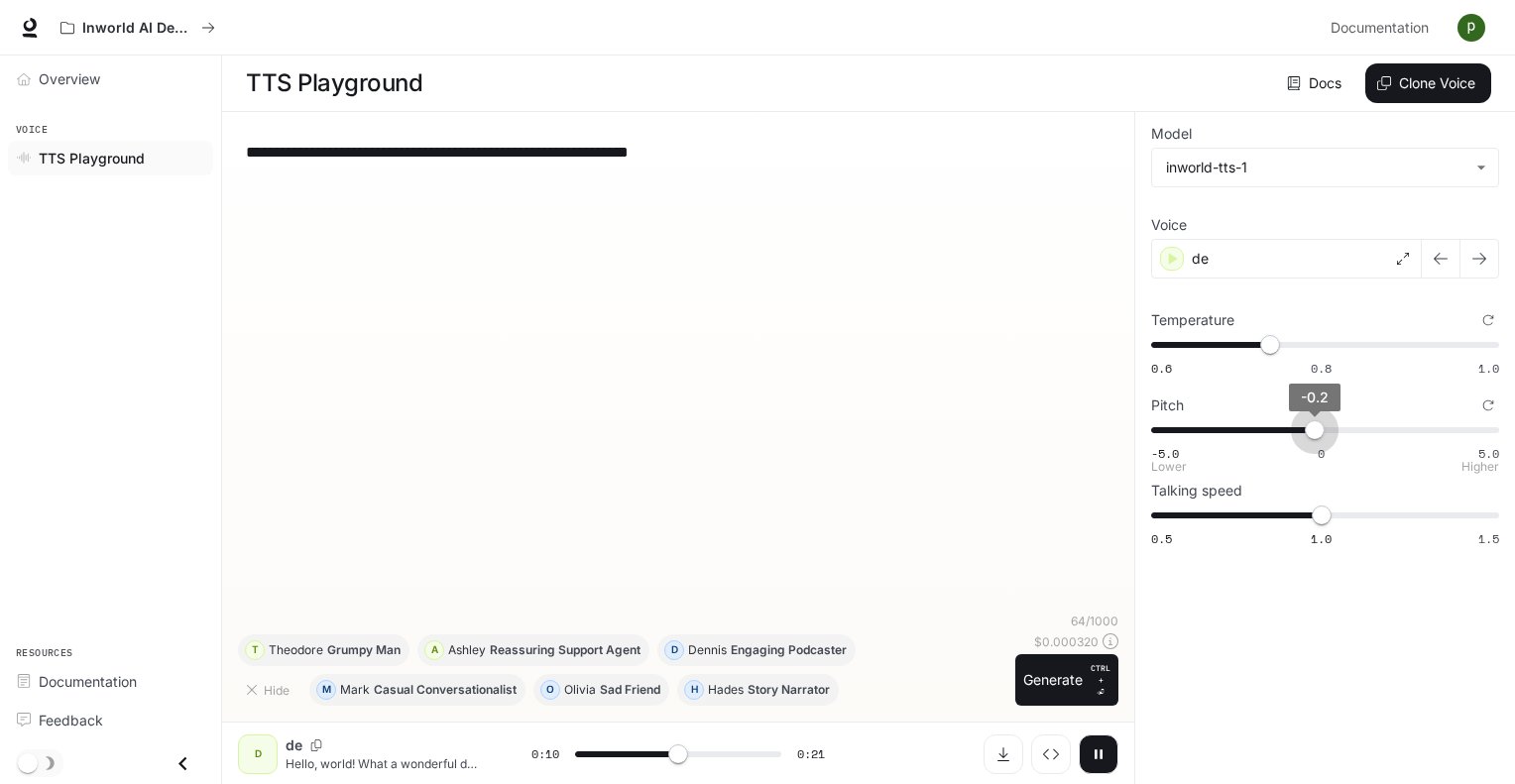 type on "****" 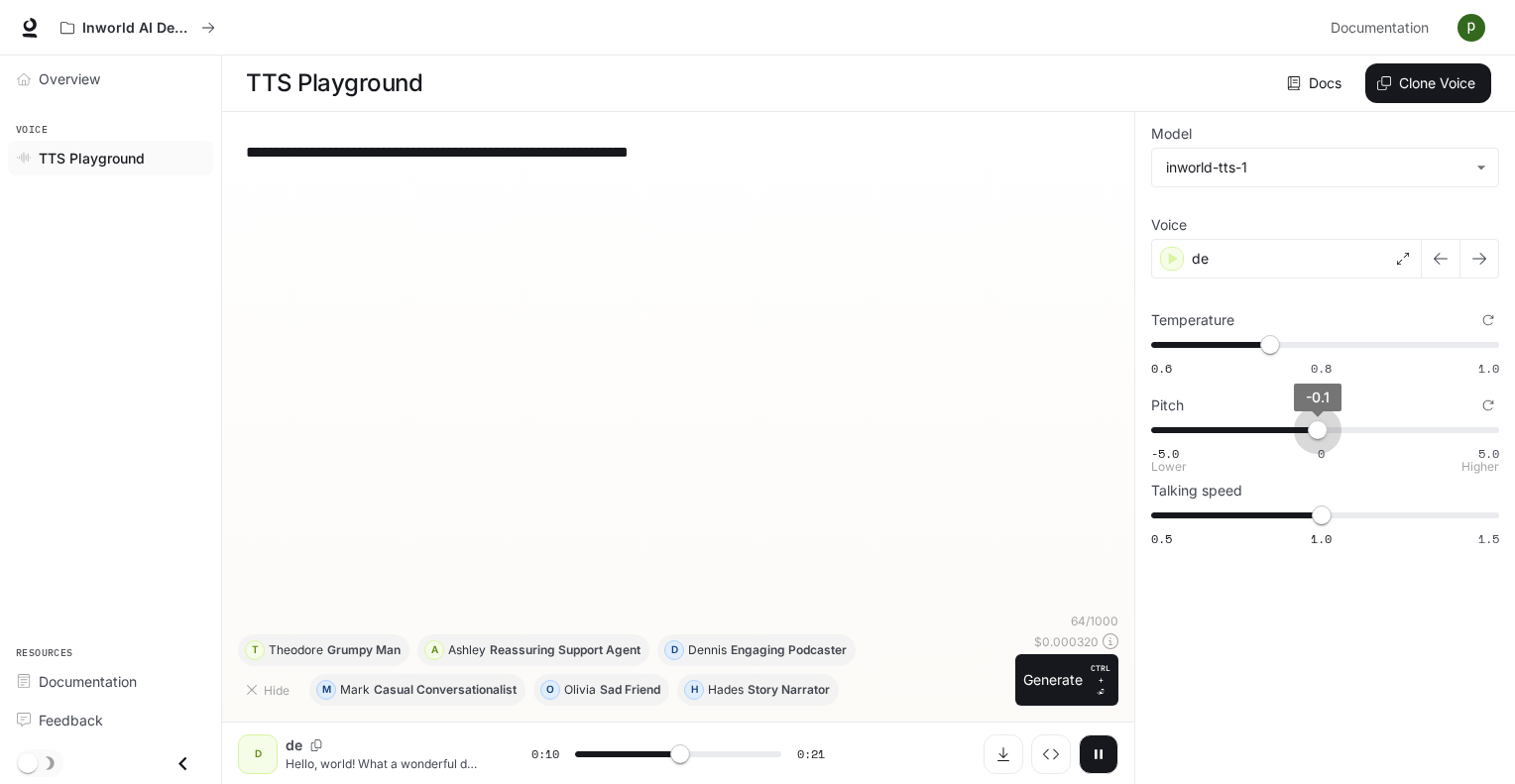 type on "****" 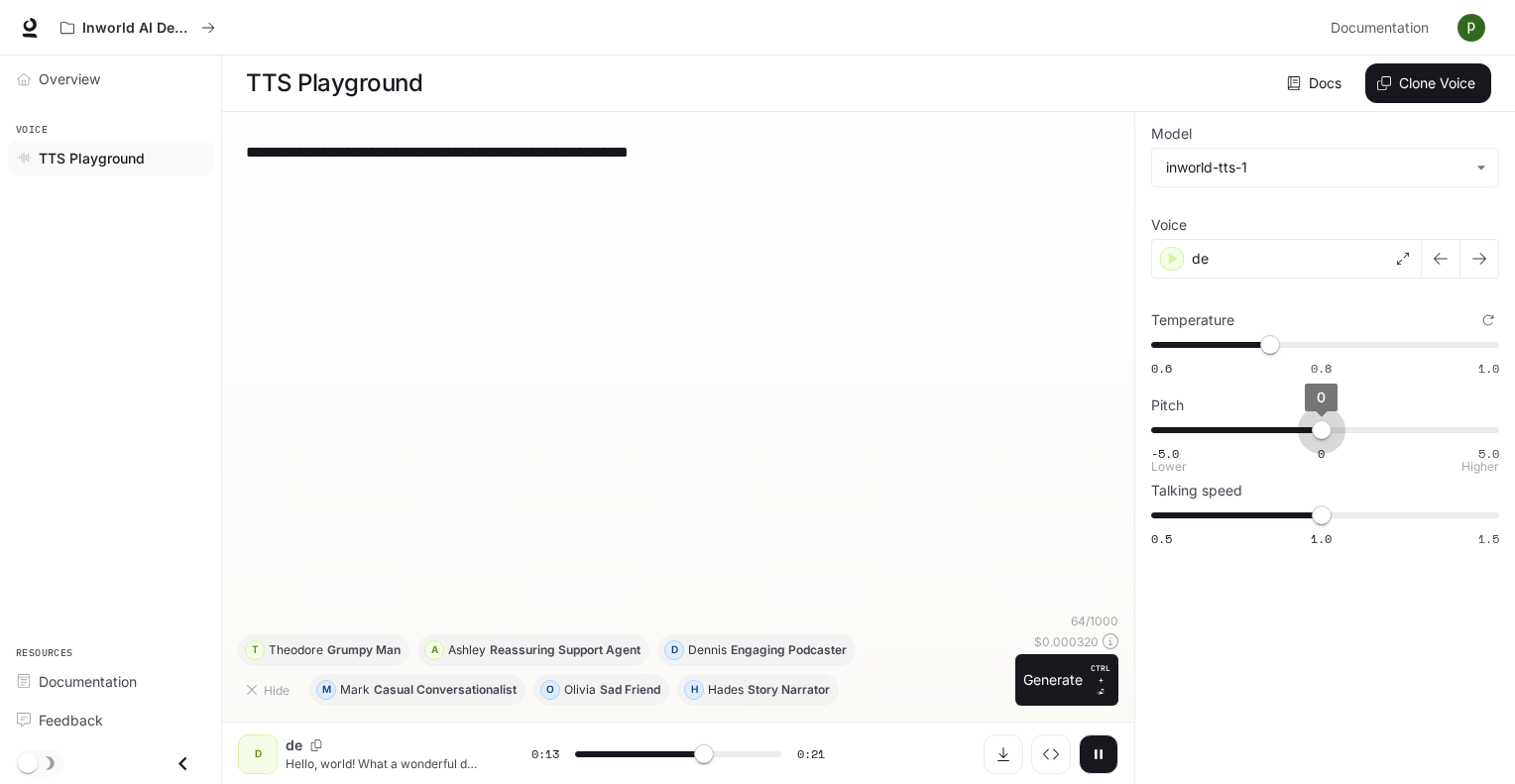 type on "****" 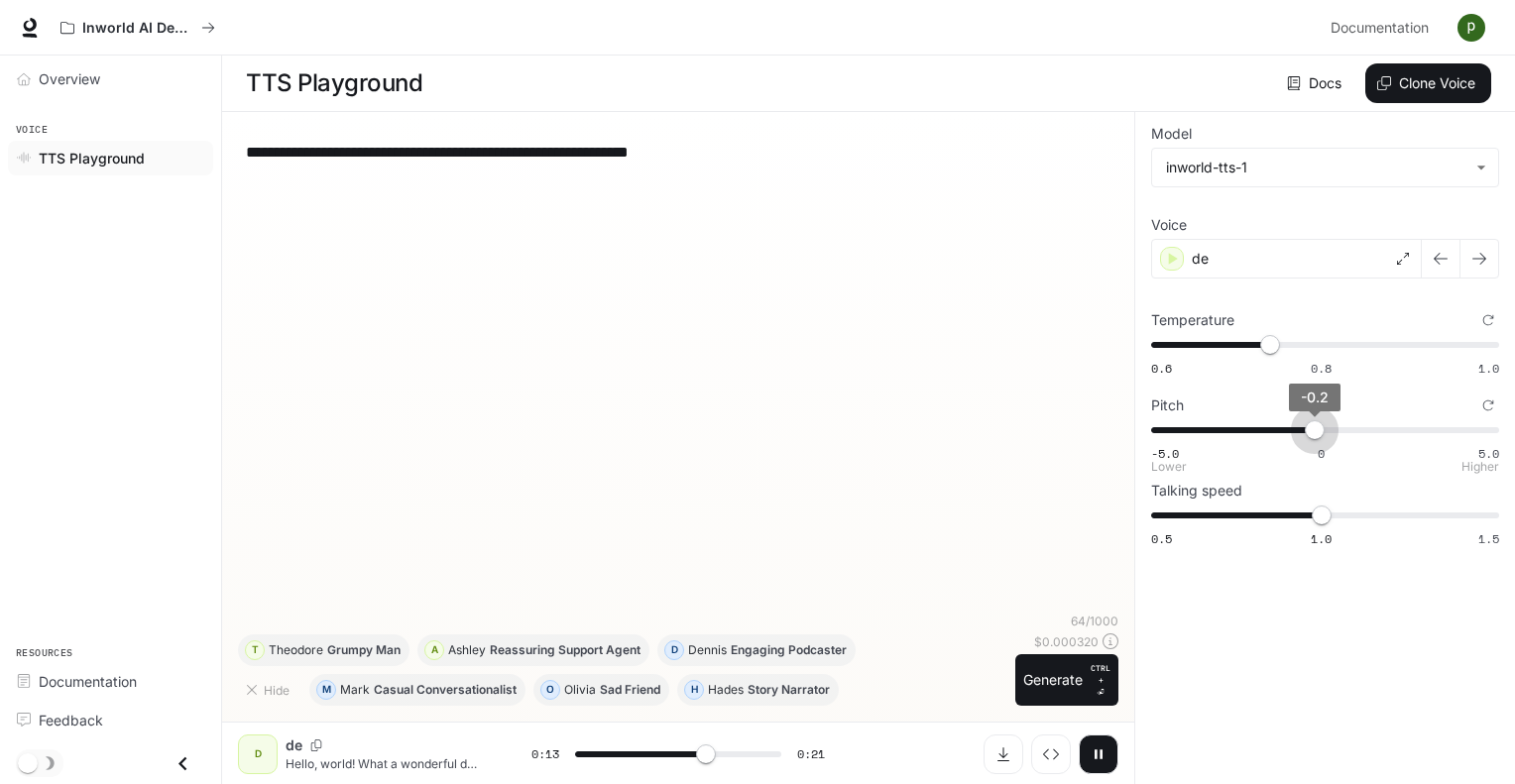 type on "****" 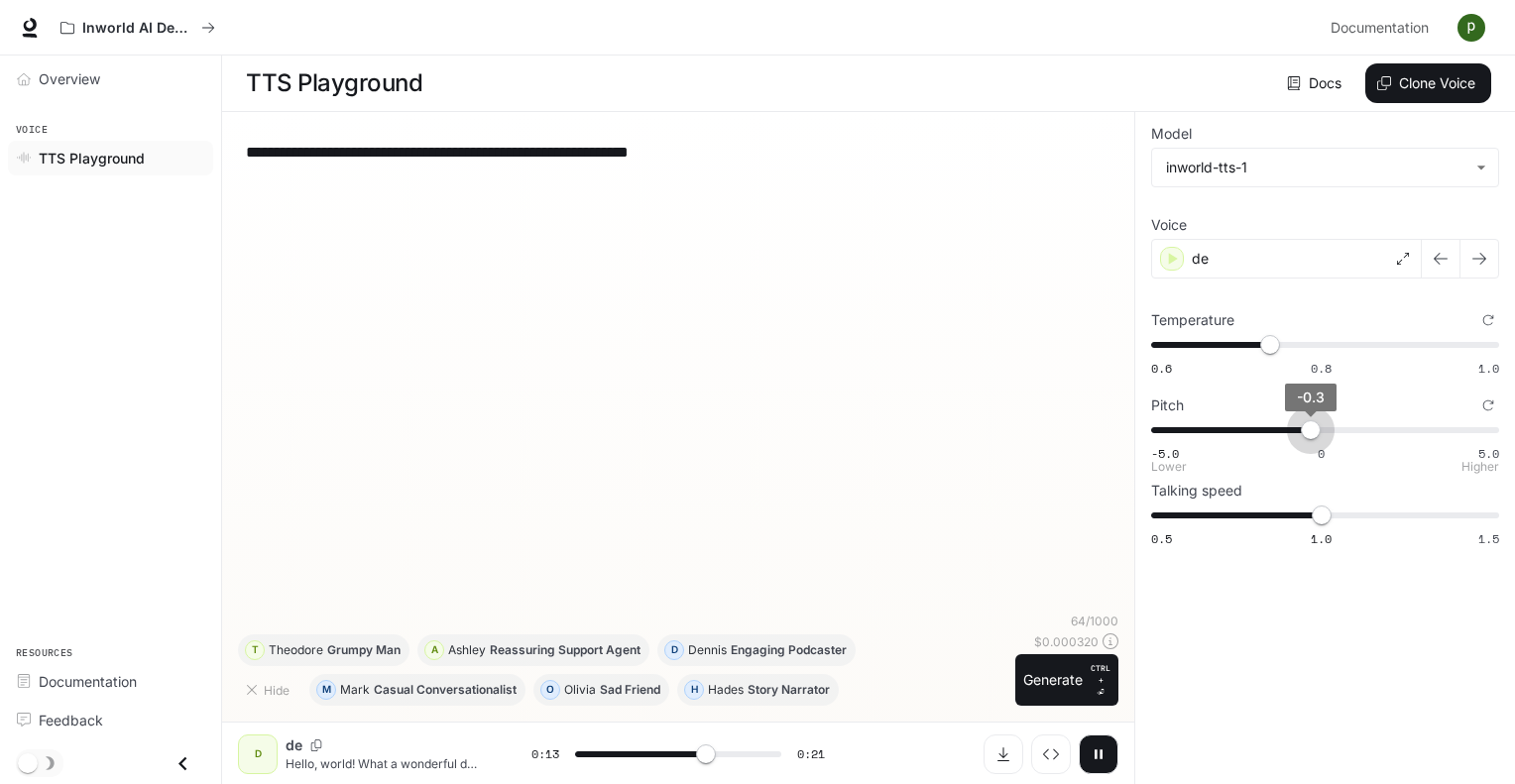 type on "****" 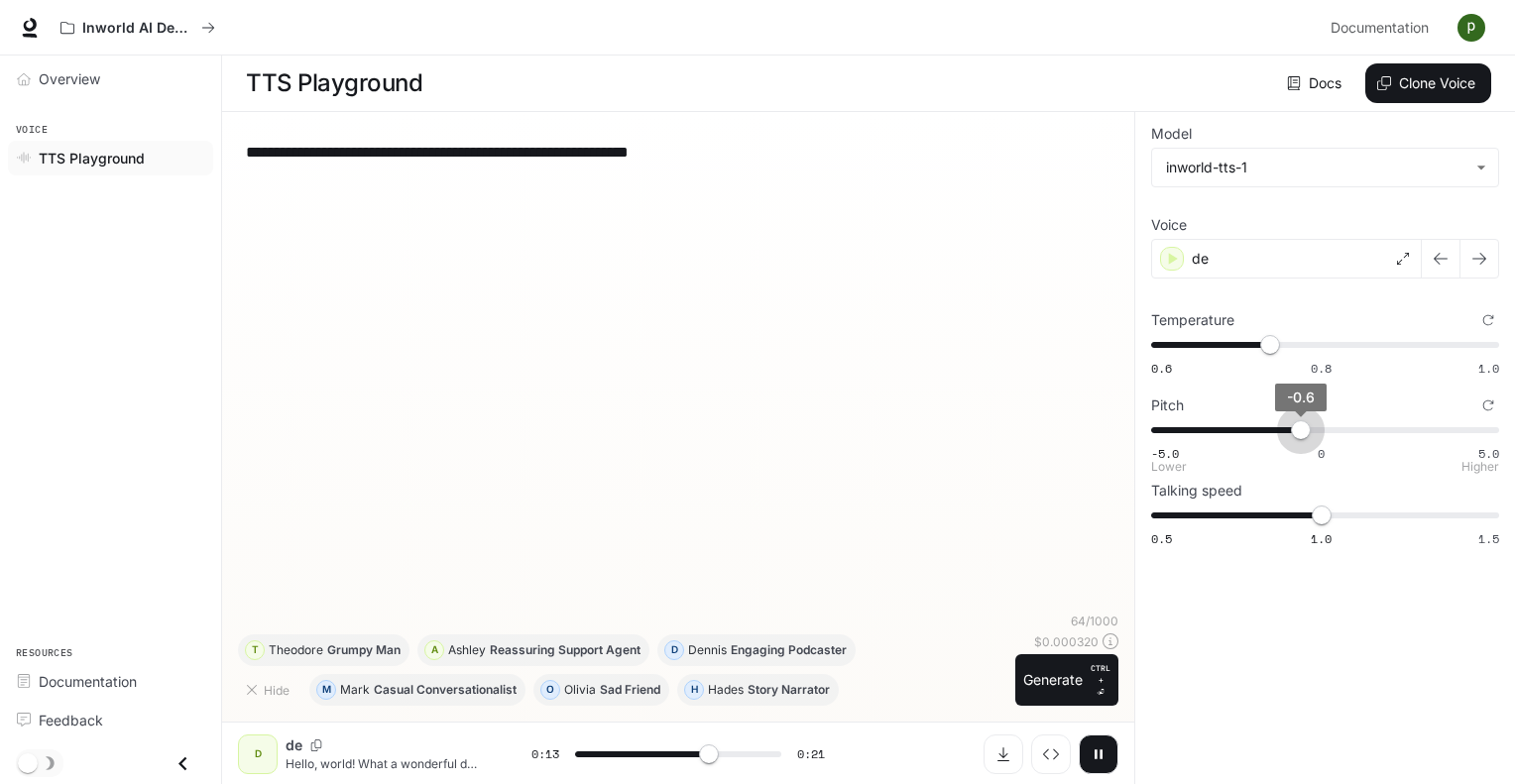 type on "****" 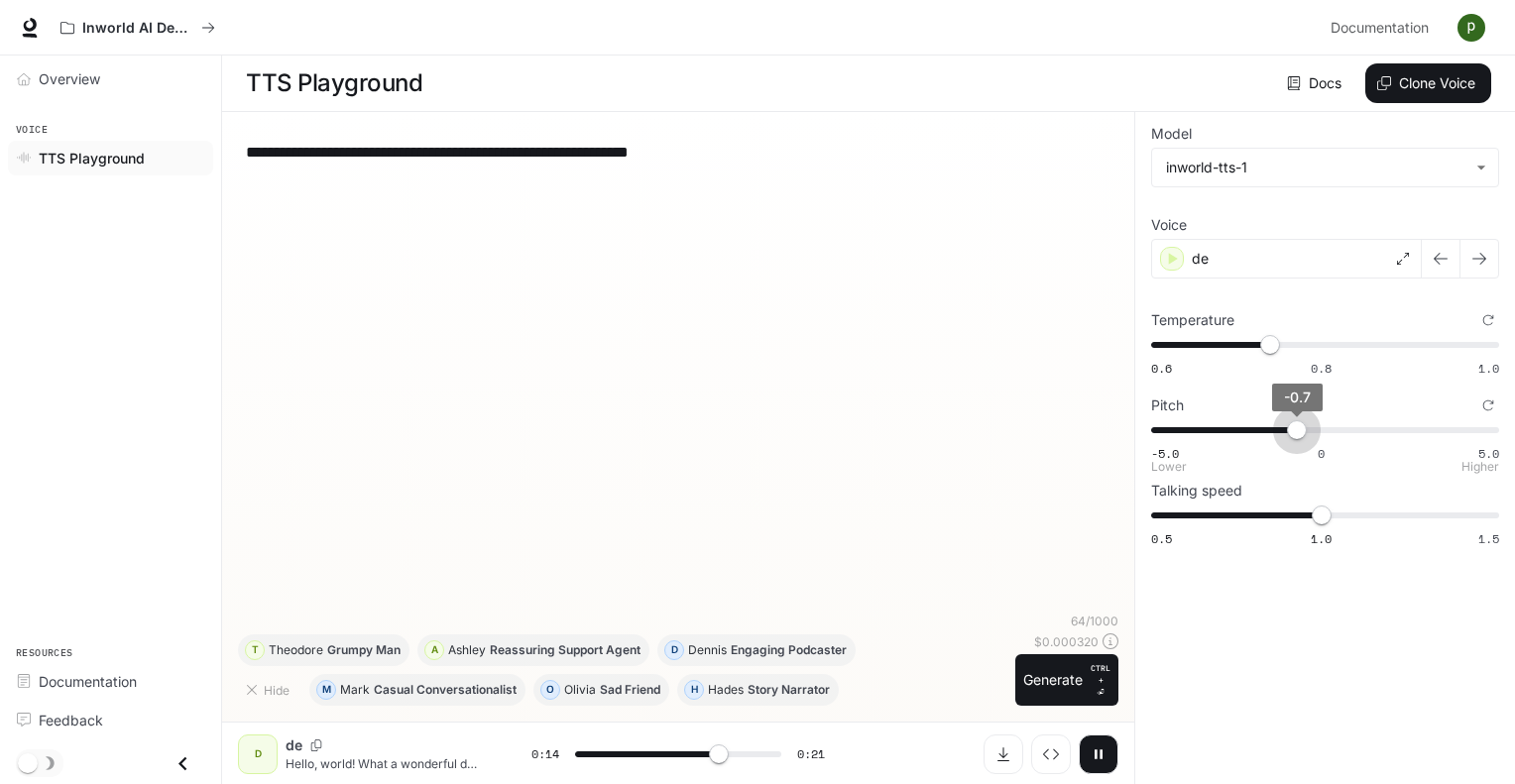 type on "****" 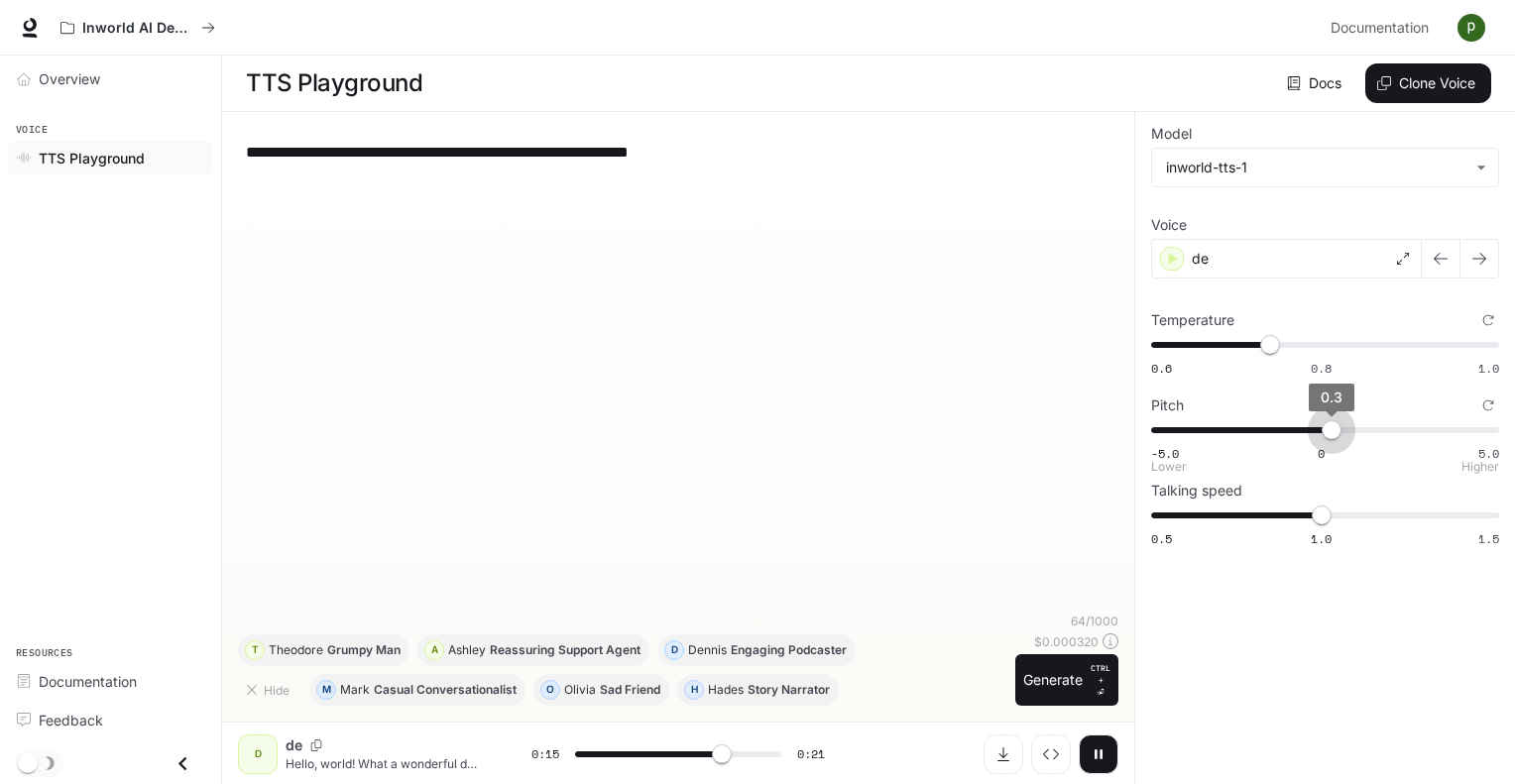 type on "****" 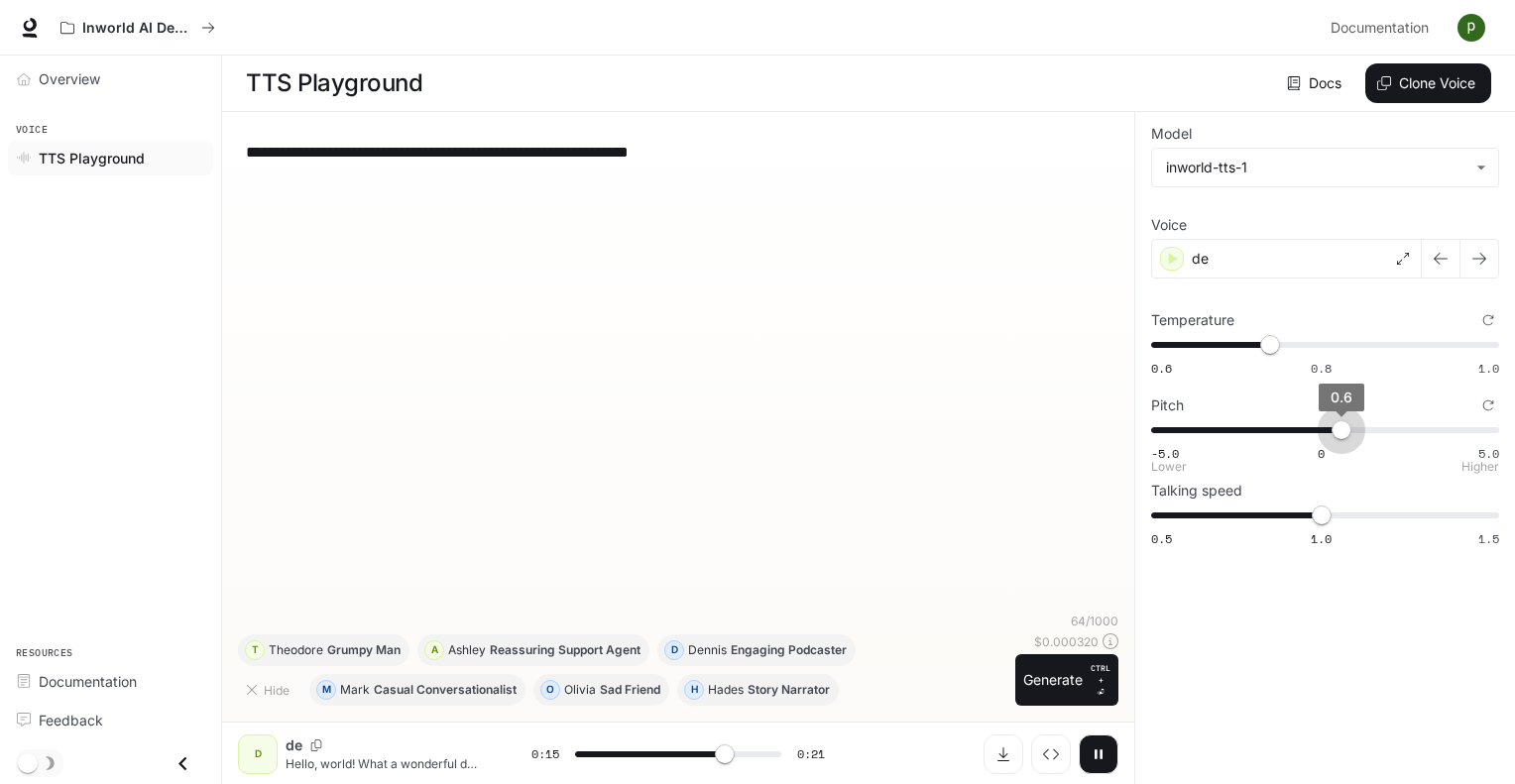 type on "****" 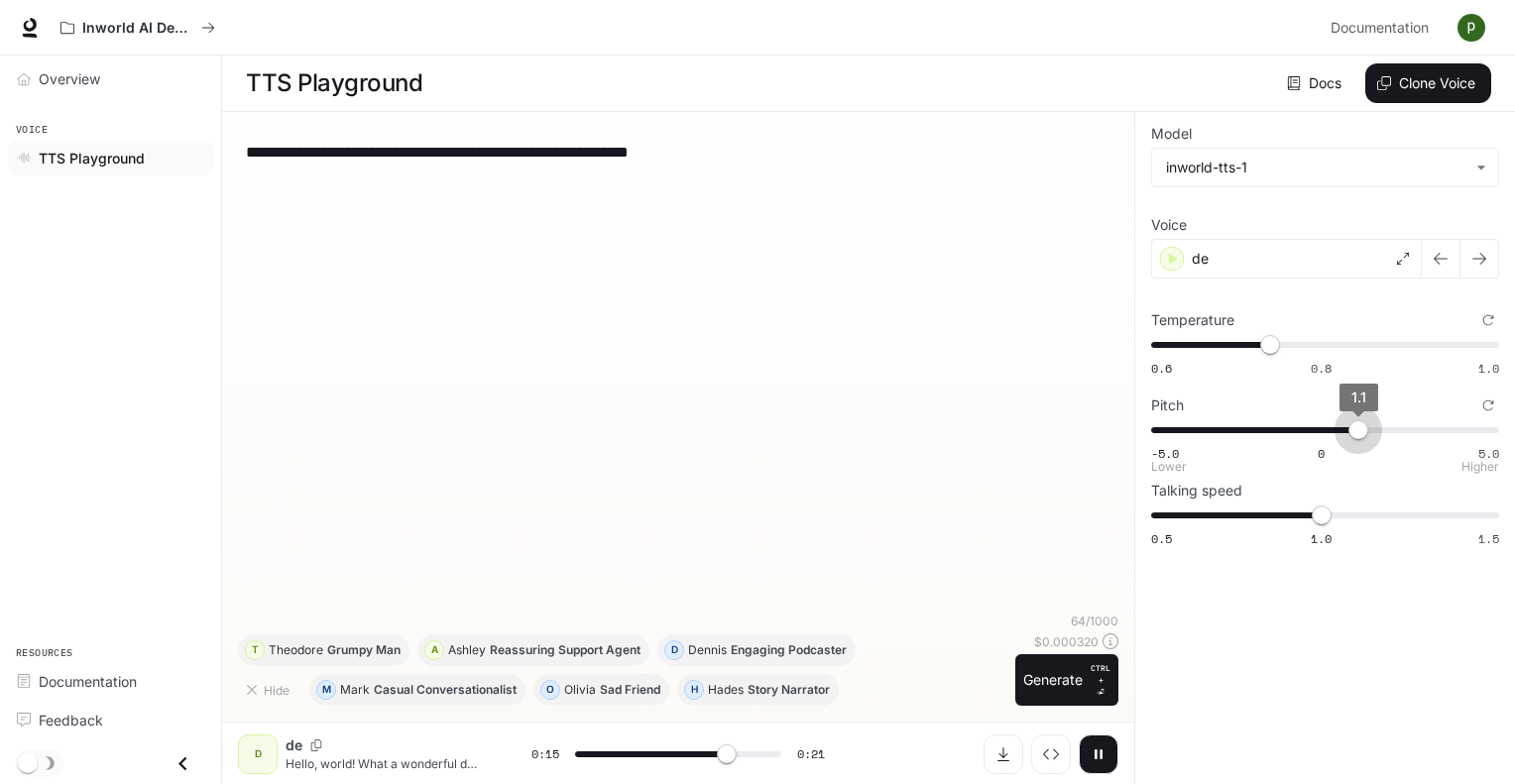 type on "****" 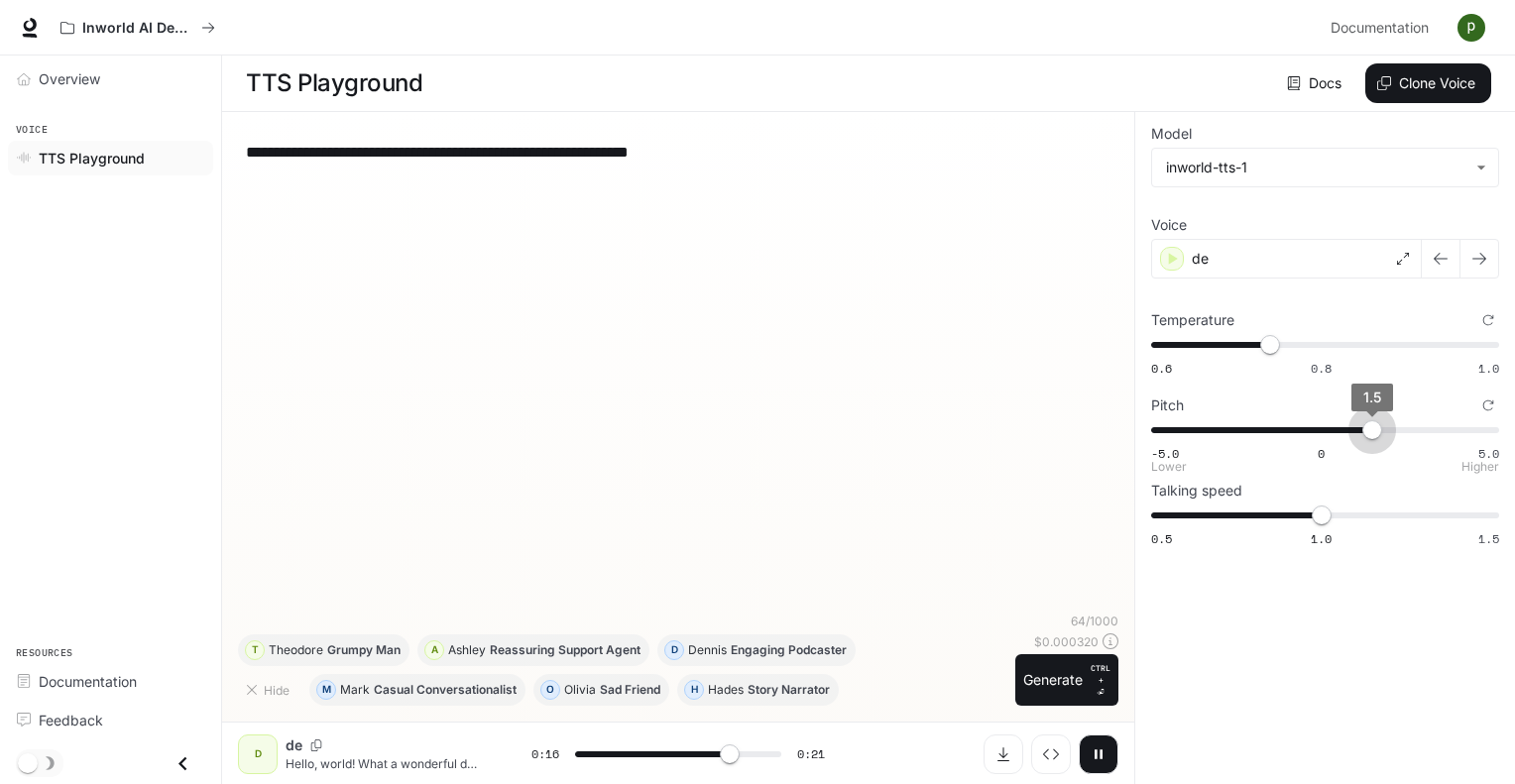 type on "**" 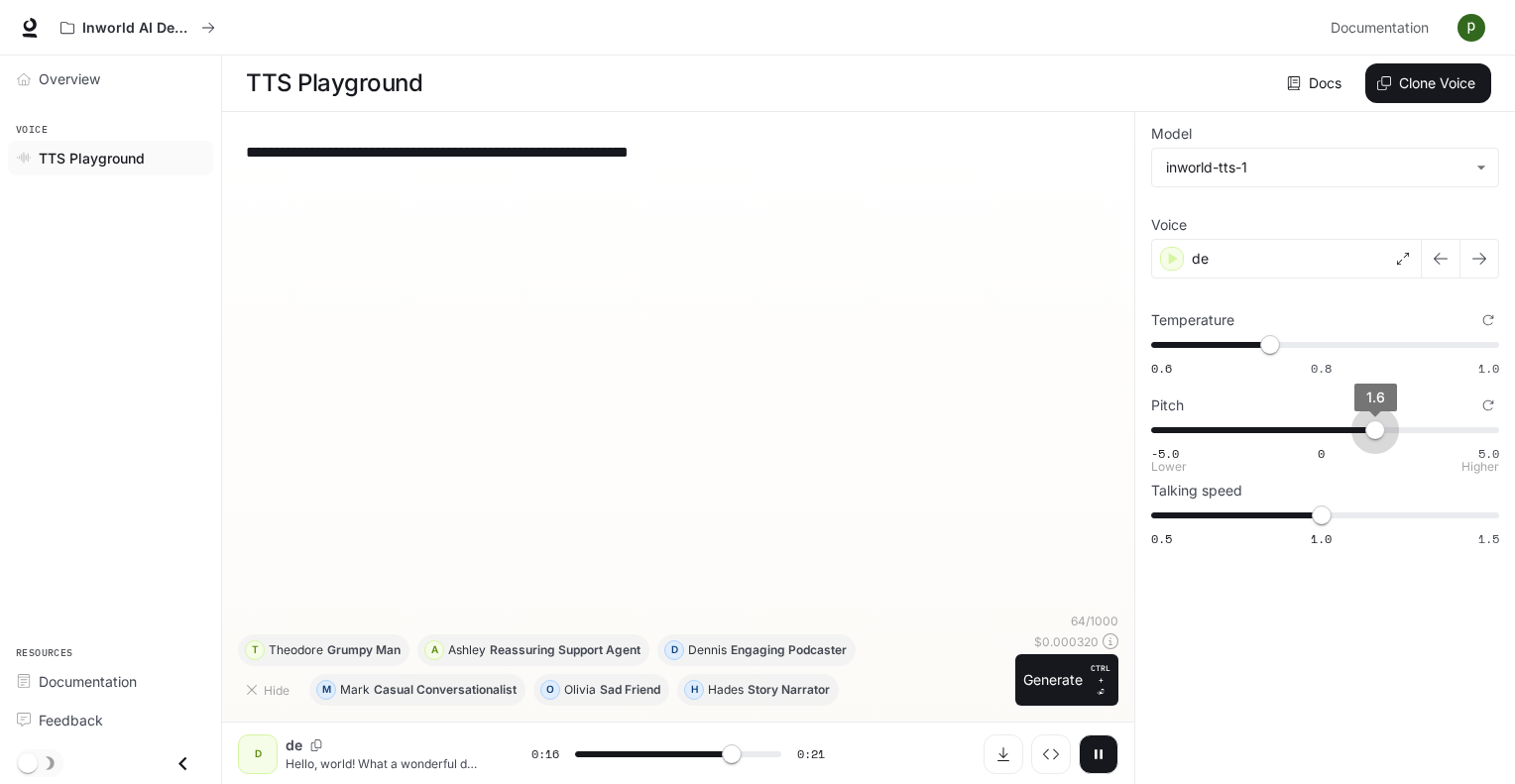 type on "****" 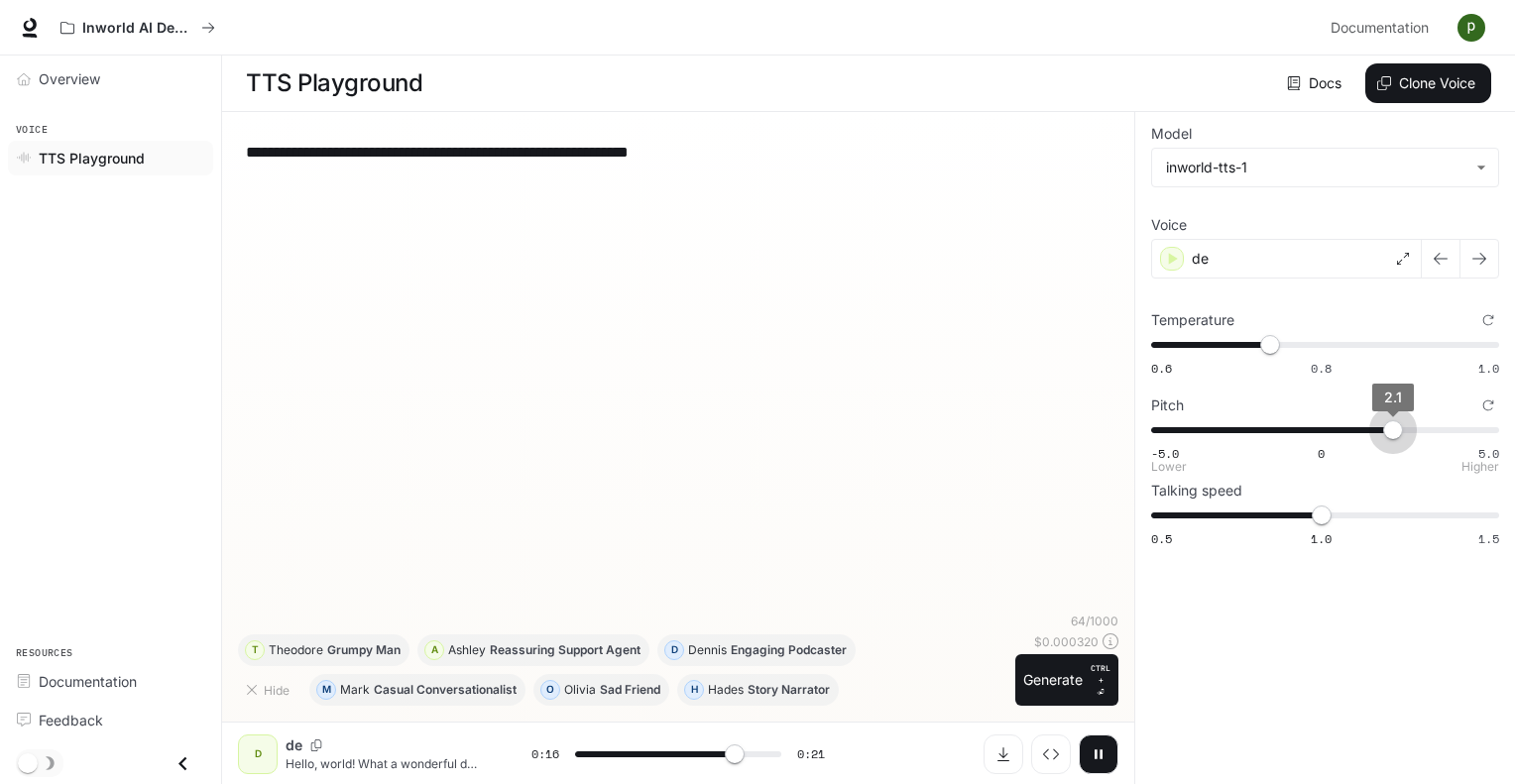 type on "****" 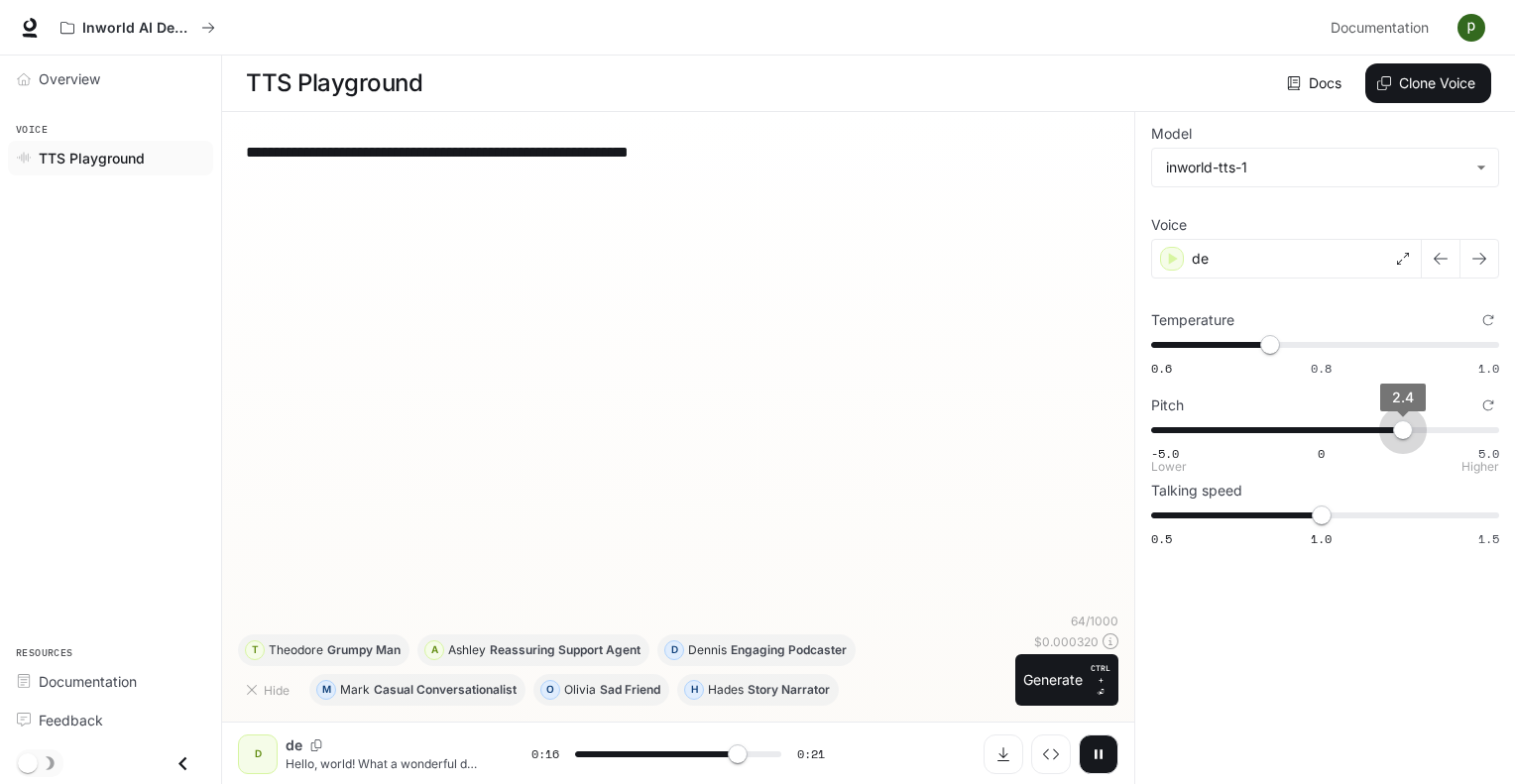type on "****" 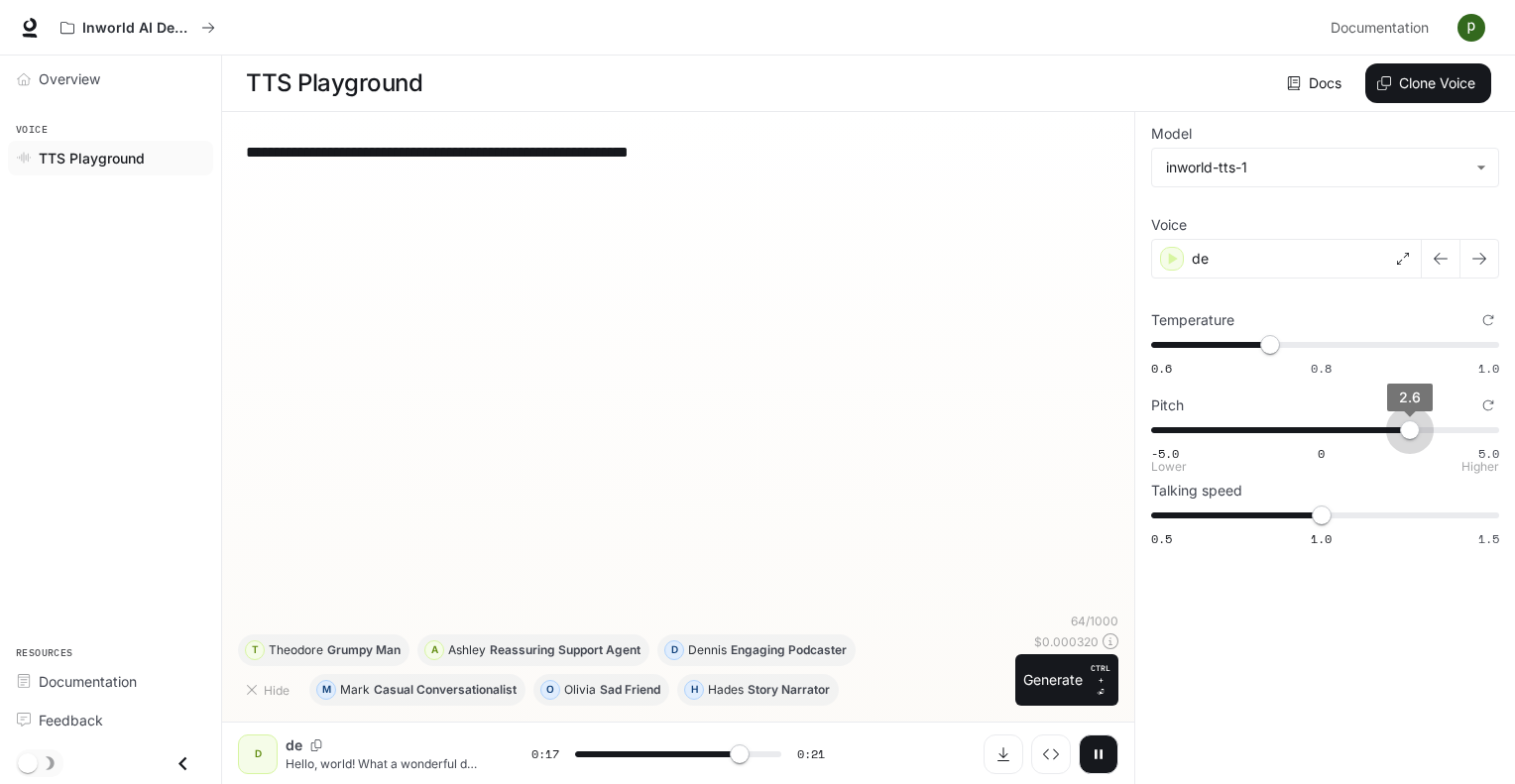 type on "****" 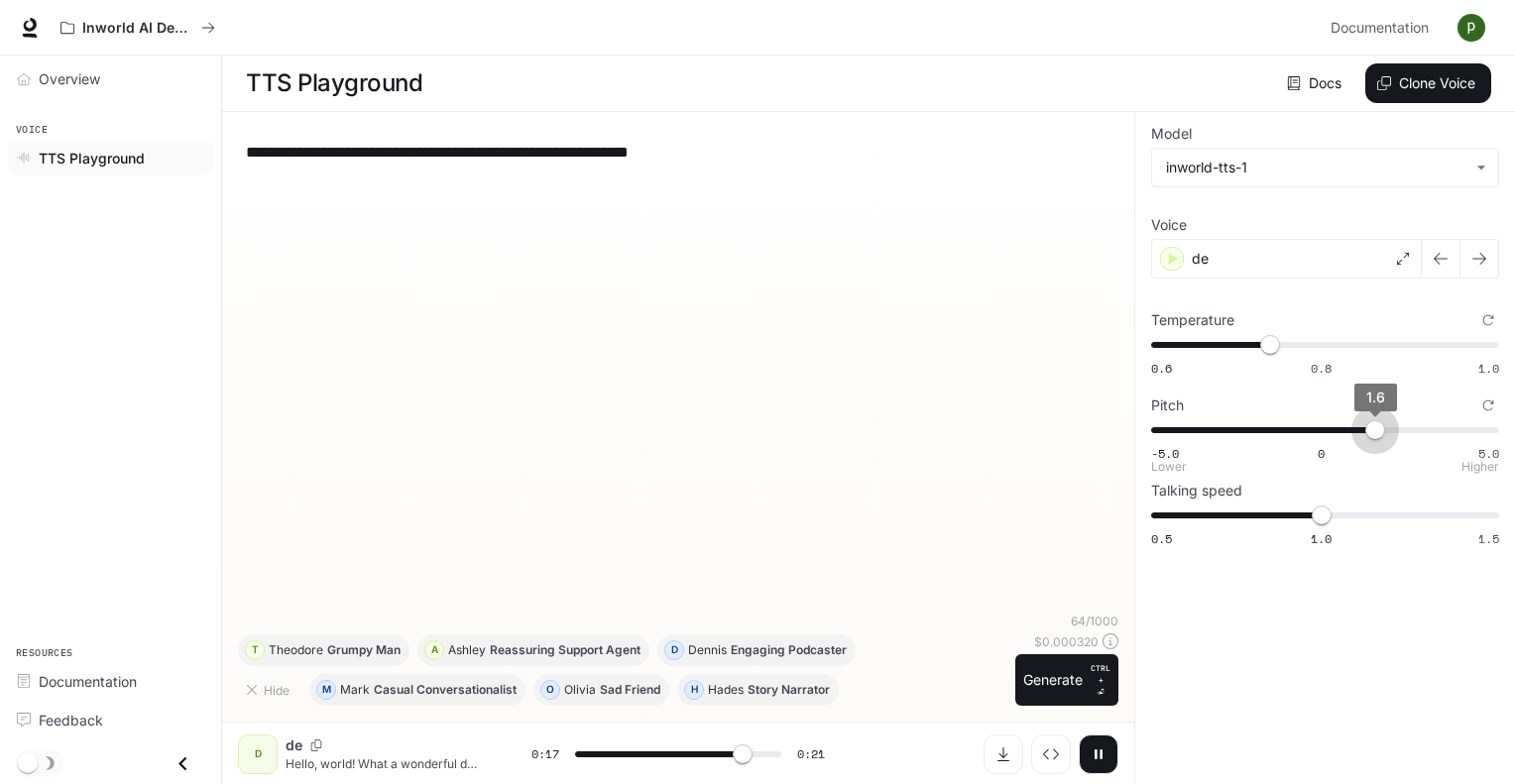 type on "****" 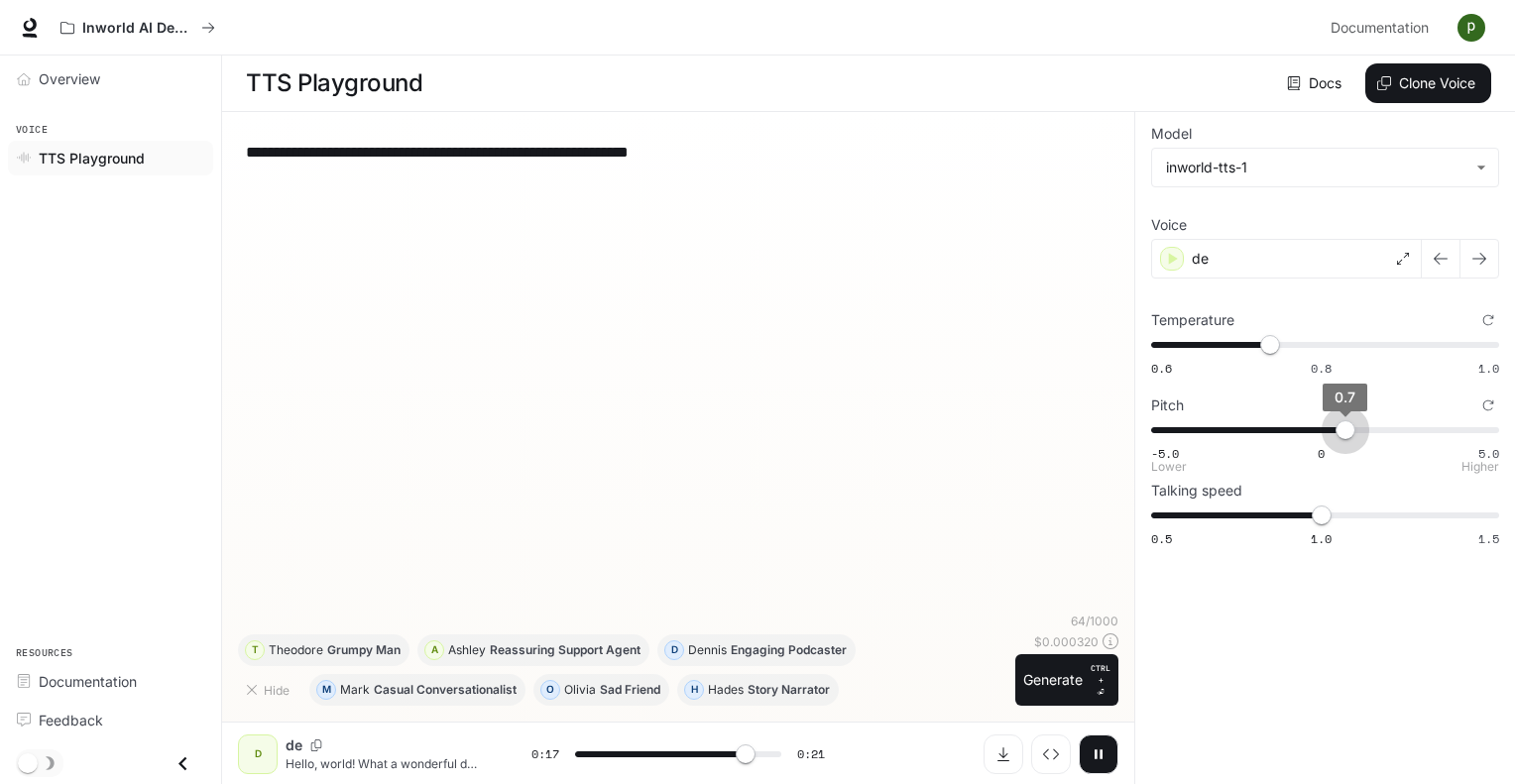 type on "****" 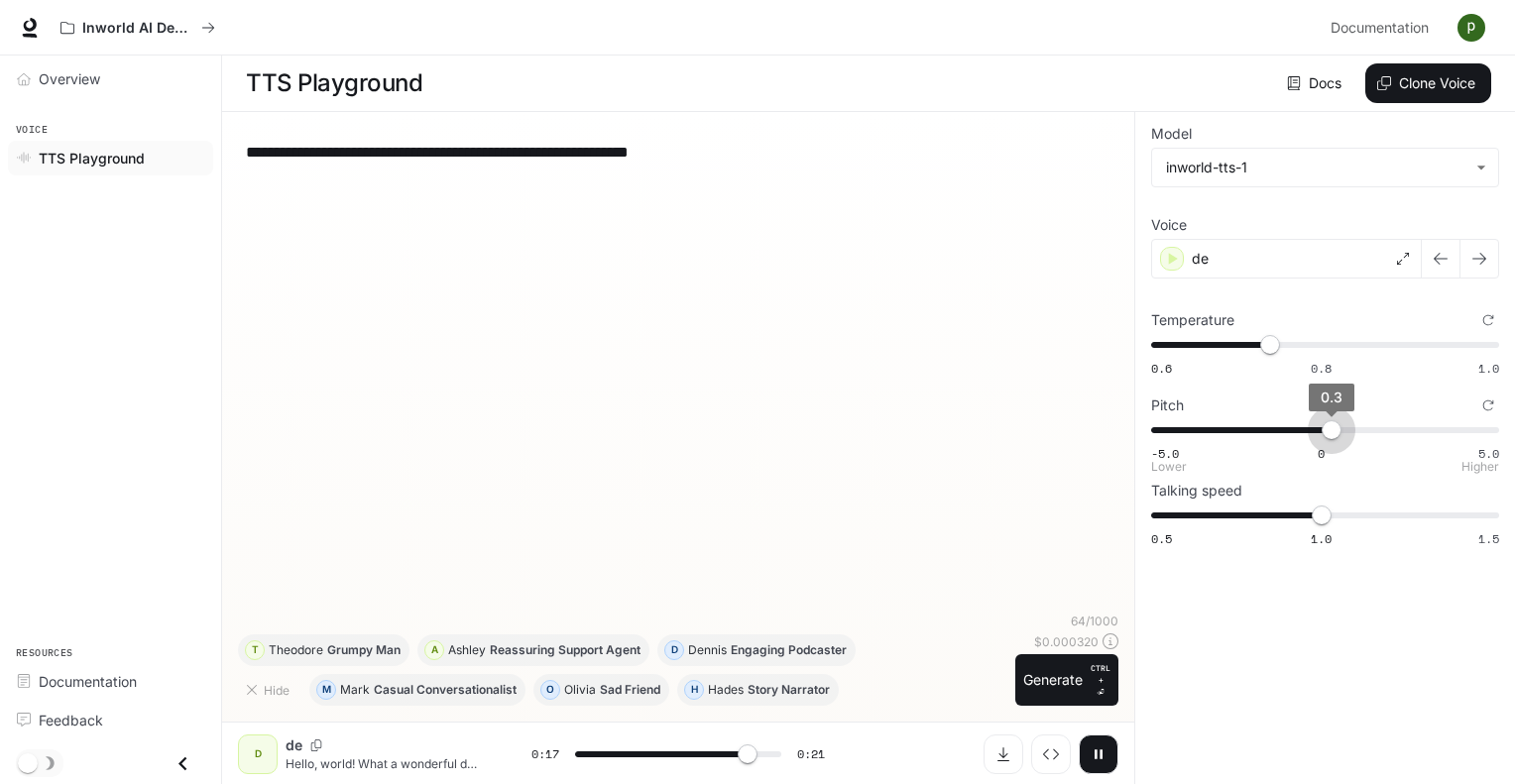 type on "****" 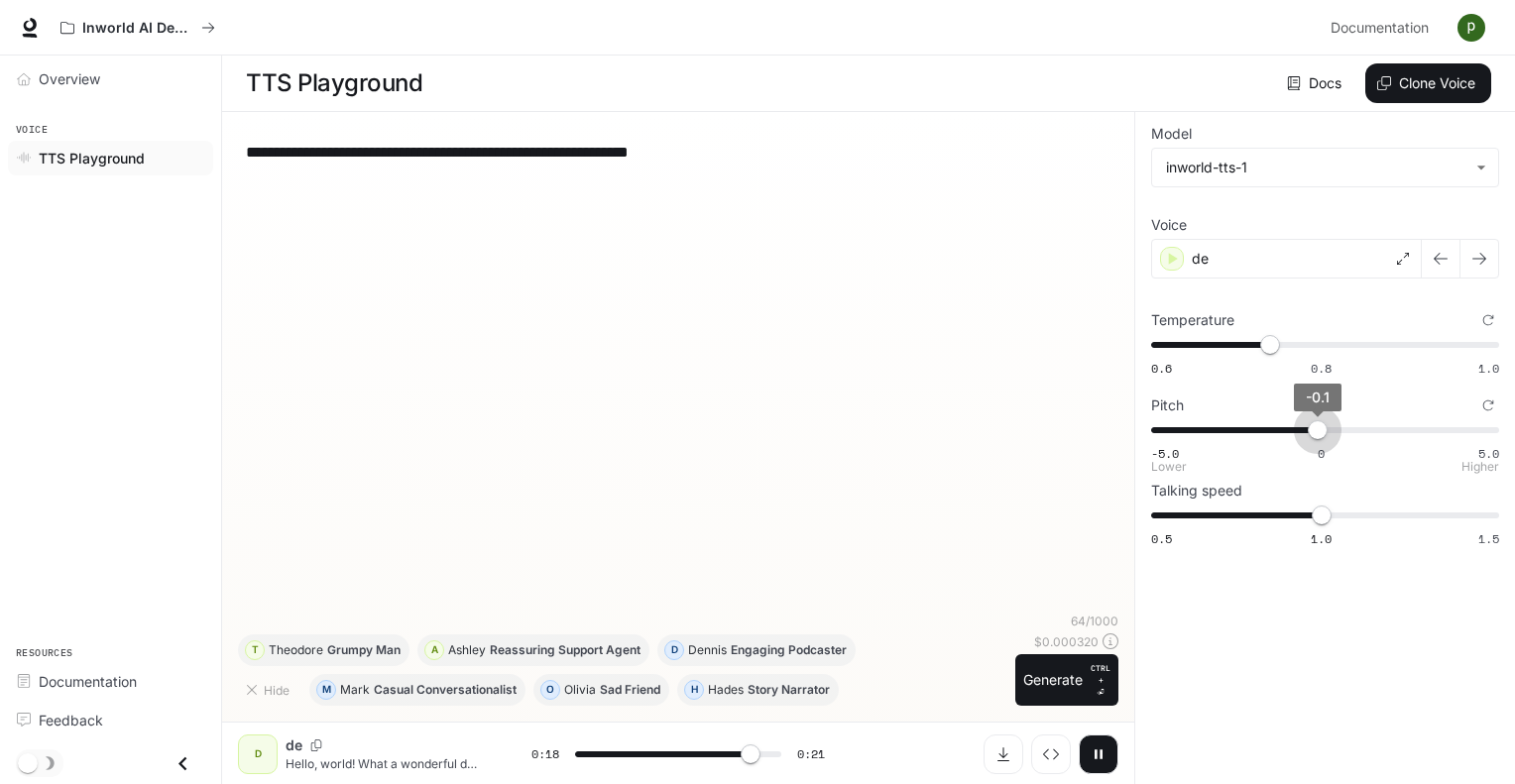 type on "****" 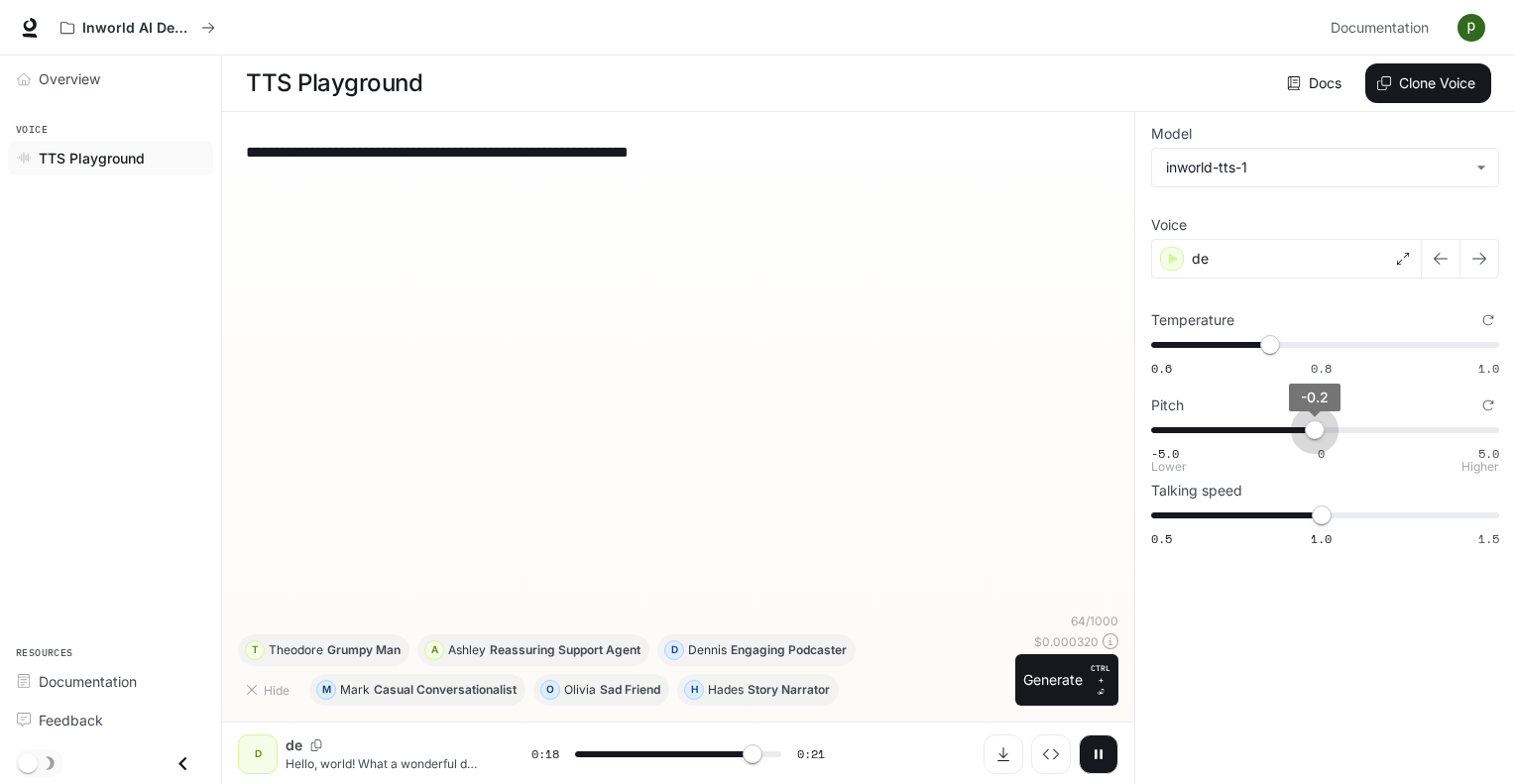 type on "****" 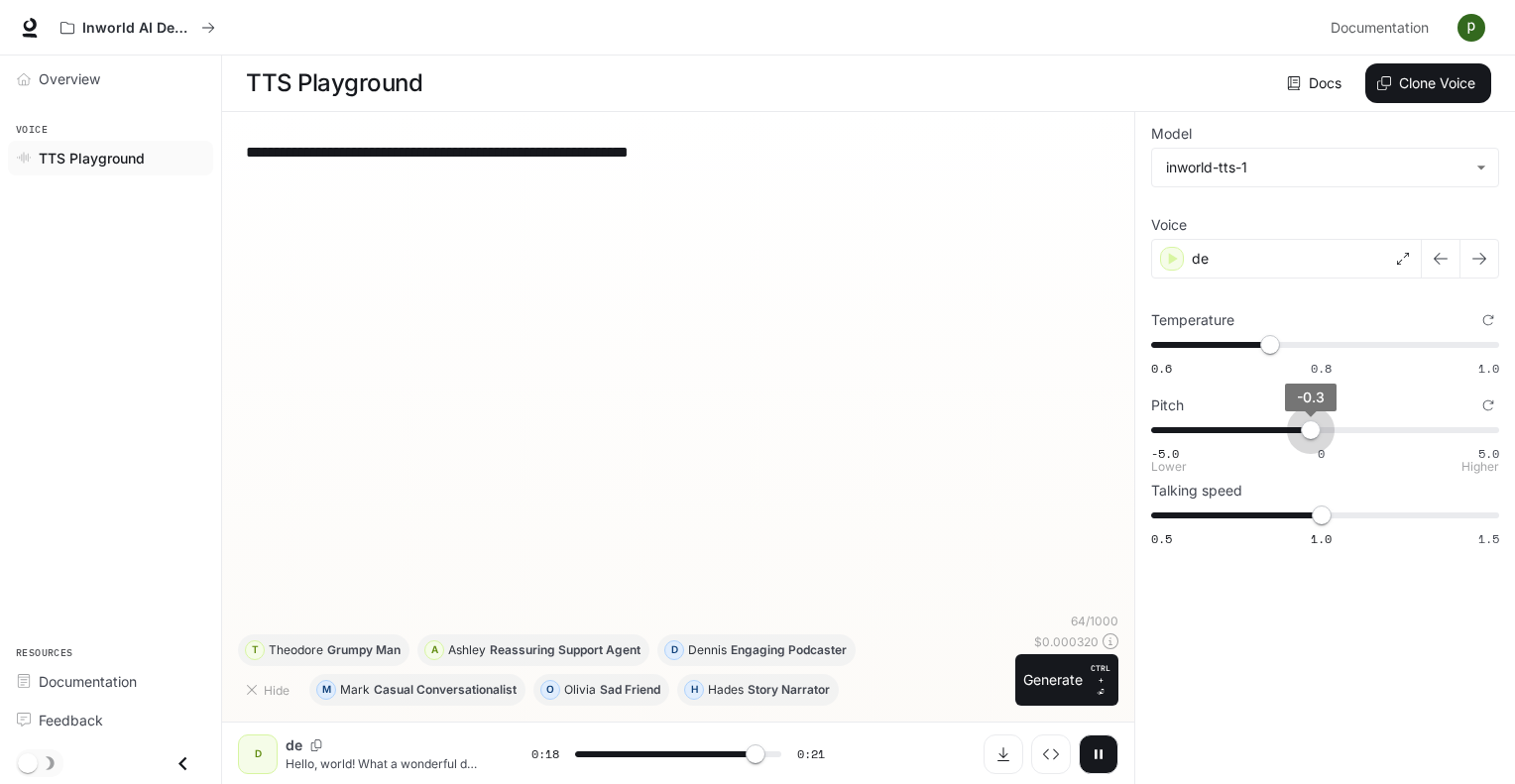 type on "****" 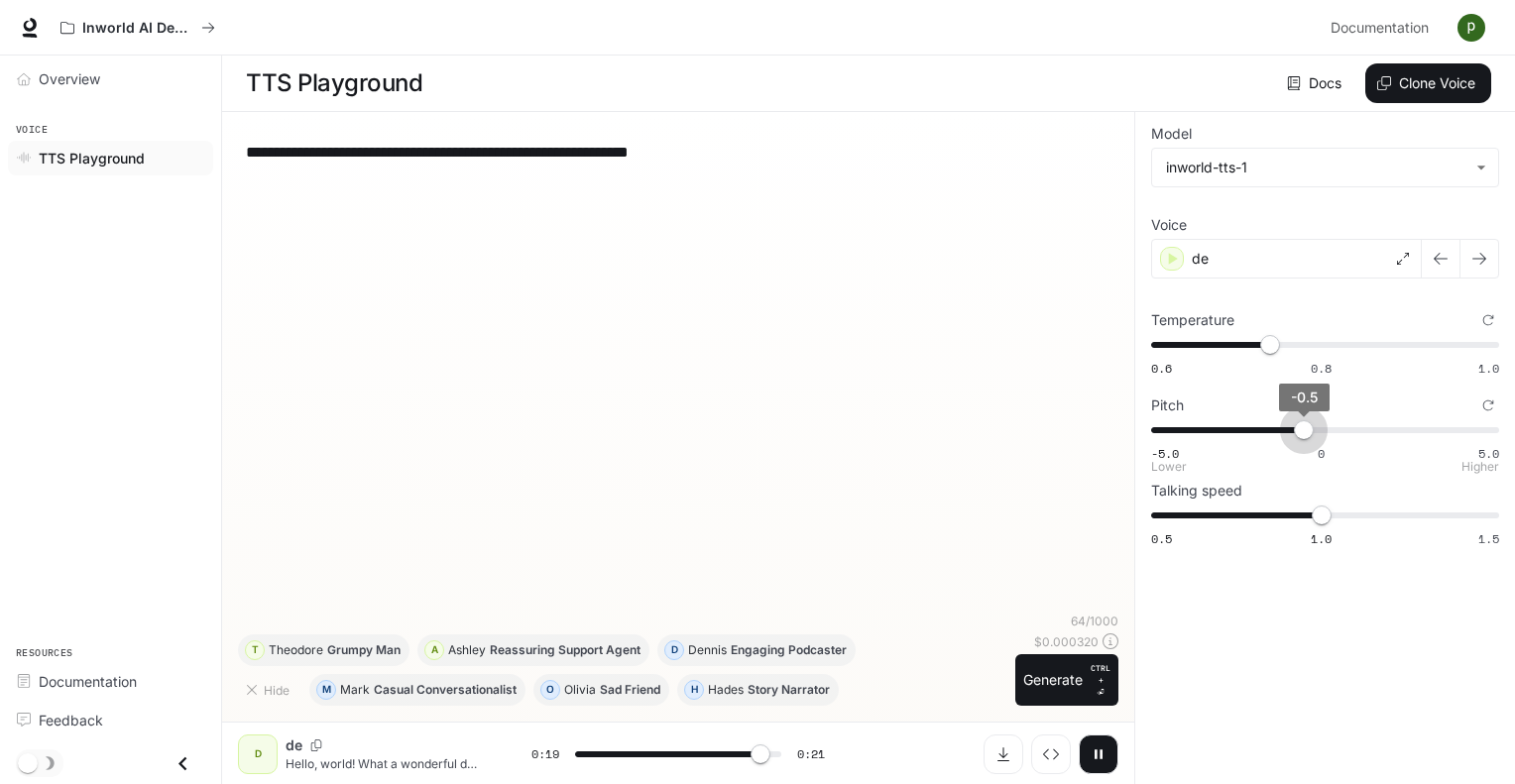 click on "-0.5" at bounding box center [1304, 430] 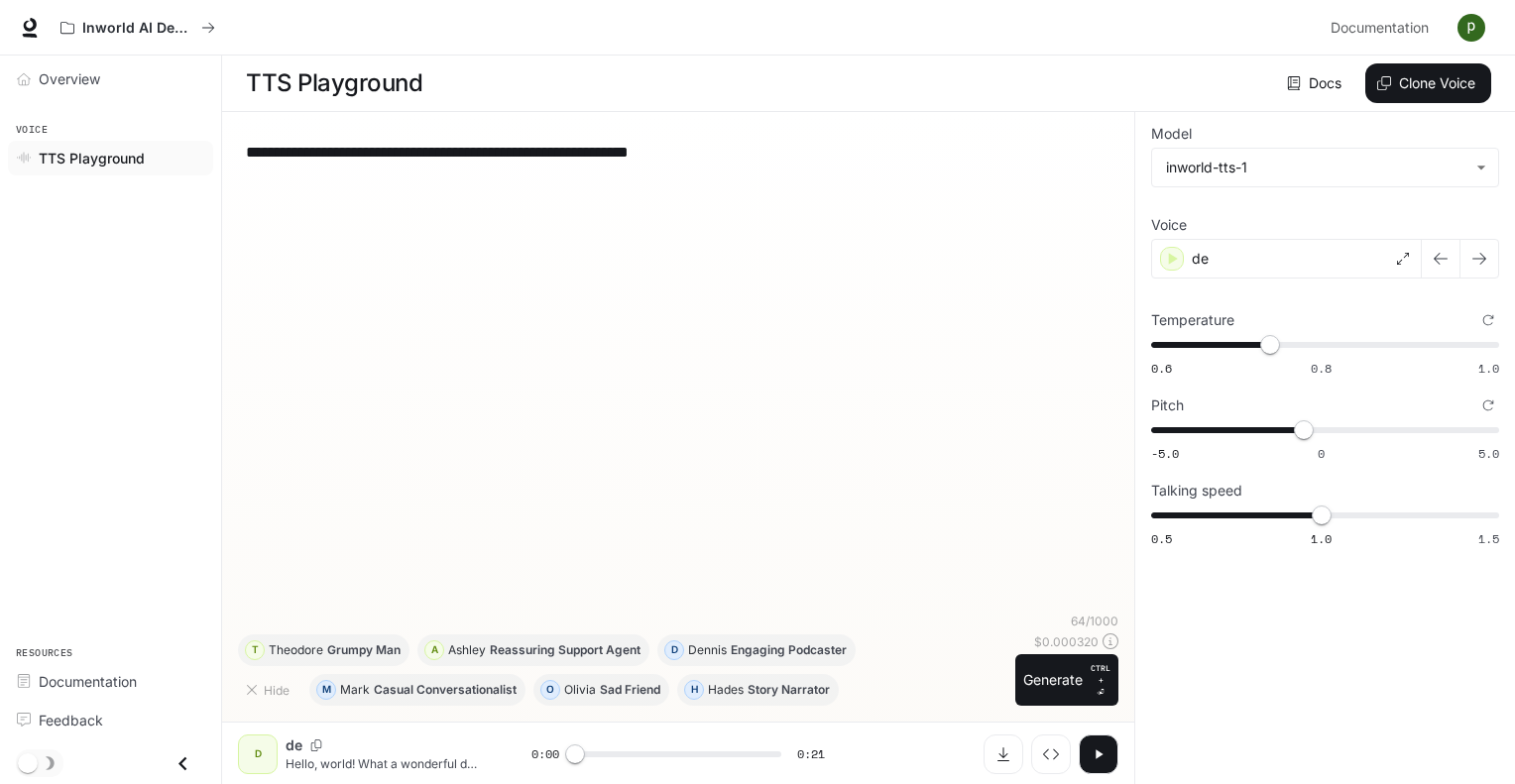 click on "**********" at bounding box center (678, 370) 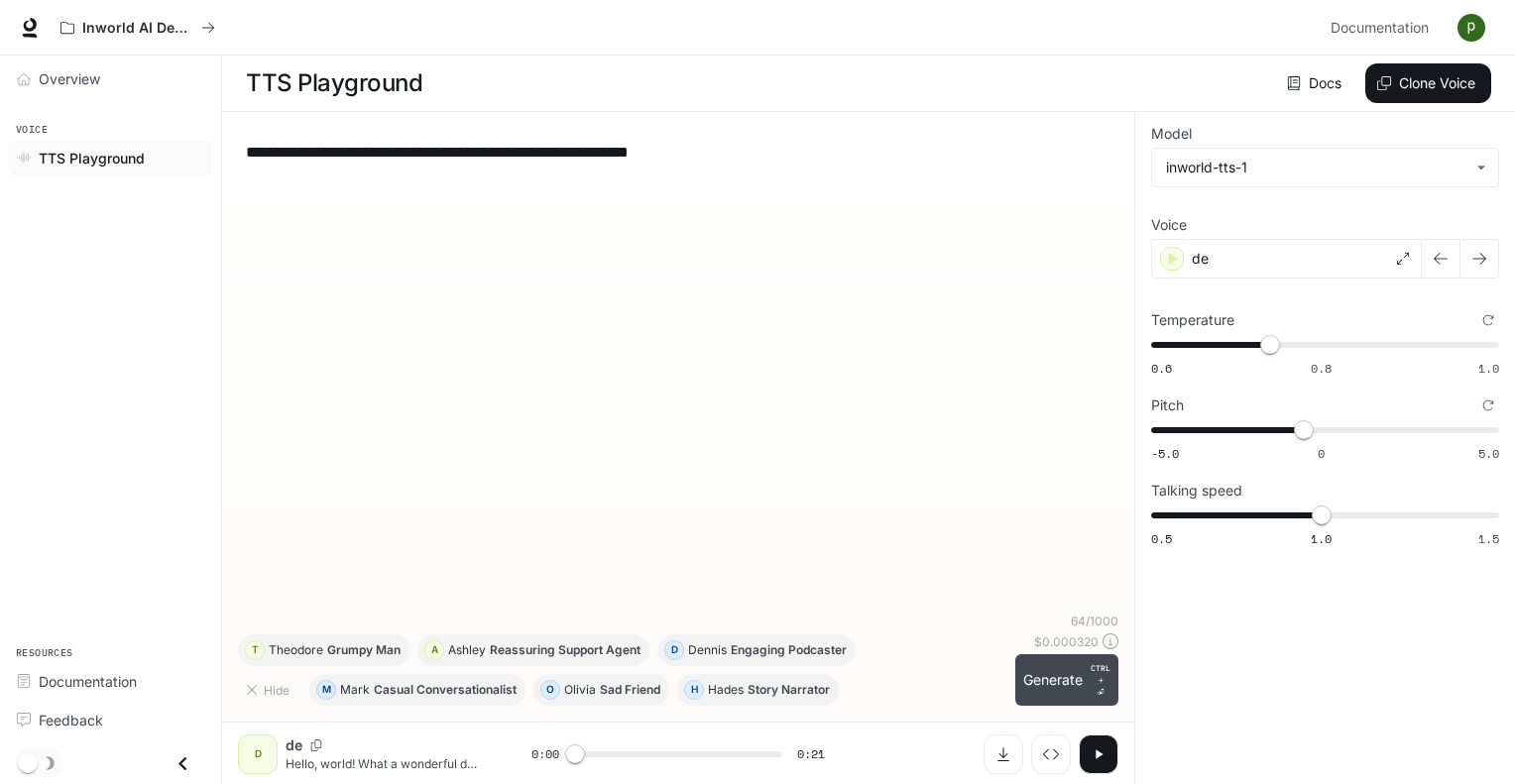 click on "Generate CTRL +  ⏎" at bounding box center [1067, 680] 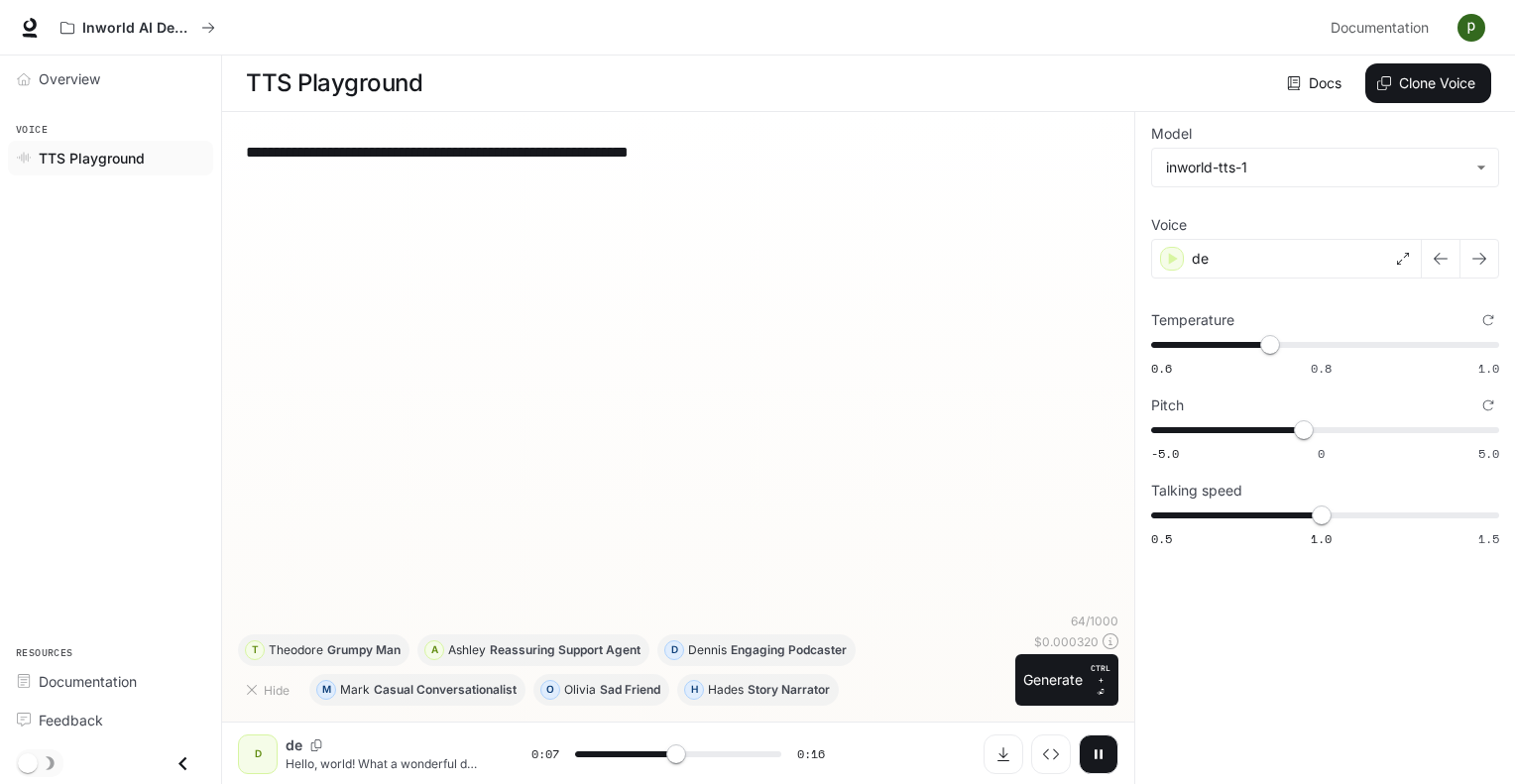 type on "***" 